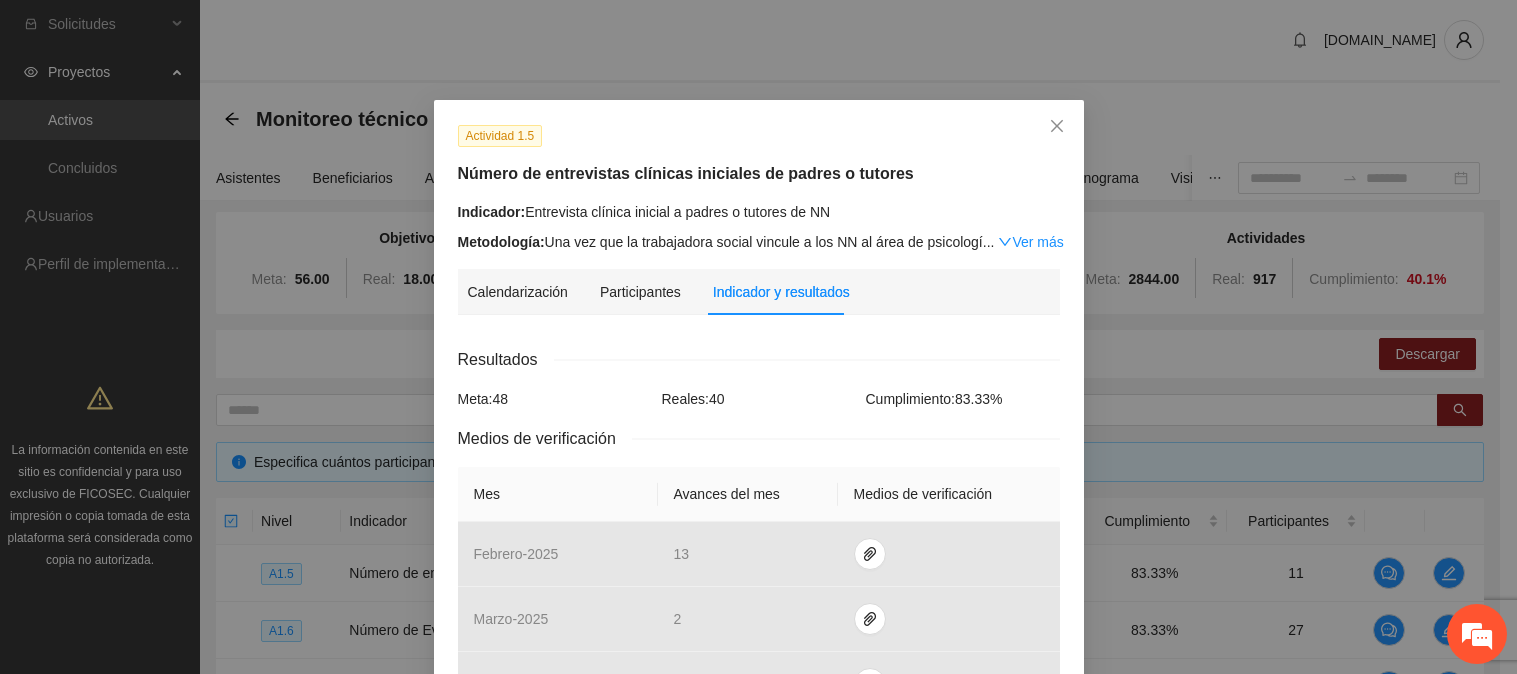 scroll, scrollTop: 188, scrollLeft: 0, axis: vertical 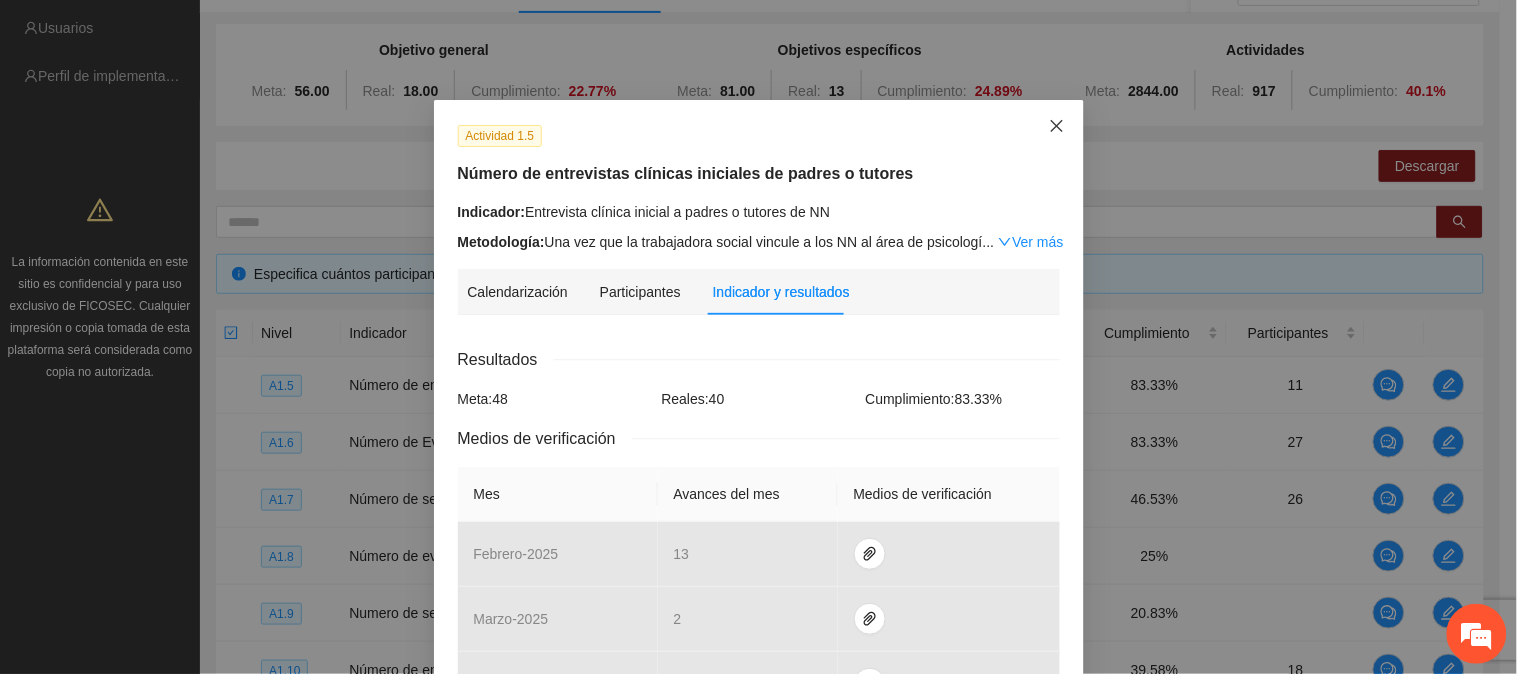click at bounding box center [1057, 127] 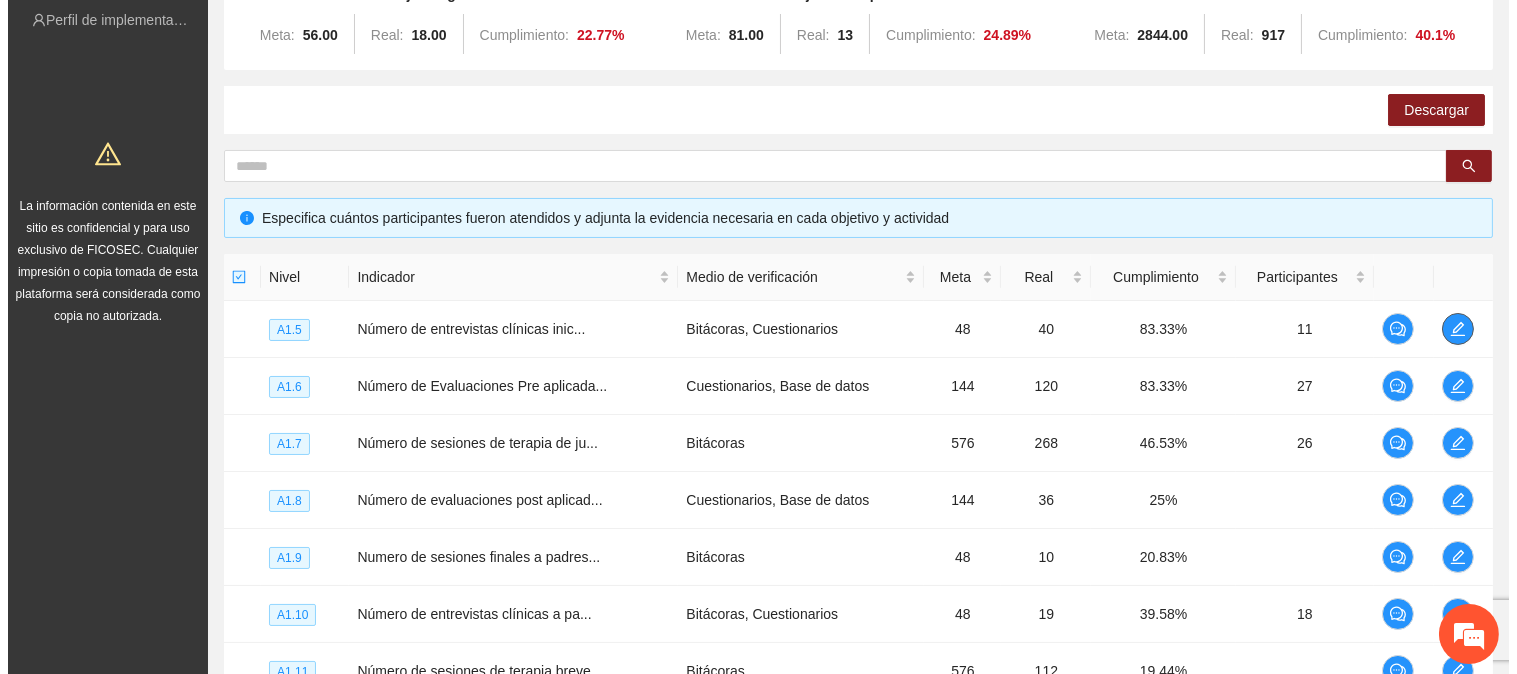 scroll, scrollTop: 188, scrollLeft: 0, axis: vertical 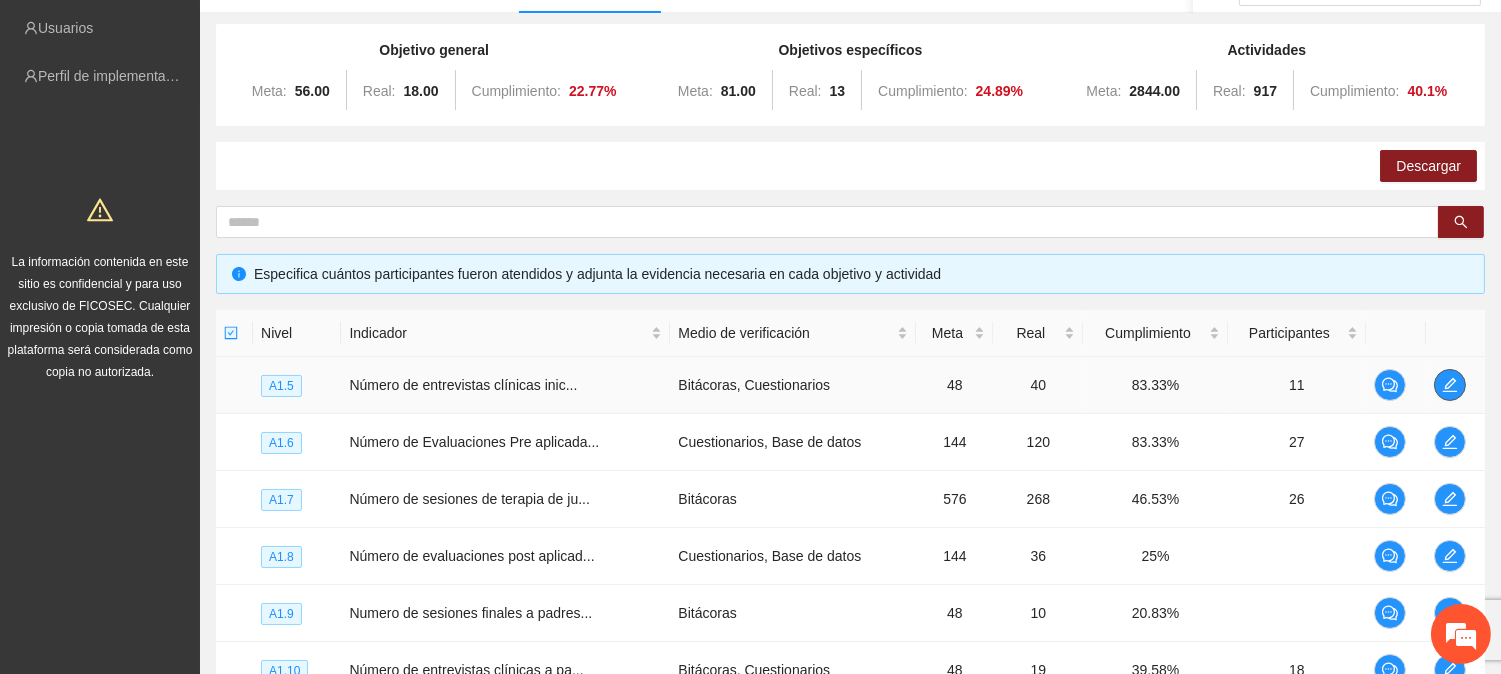 click 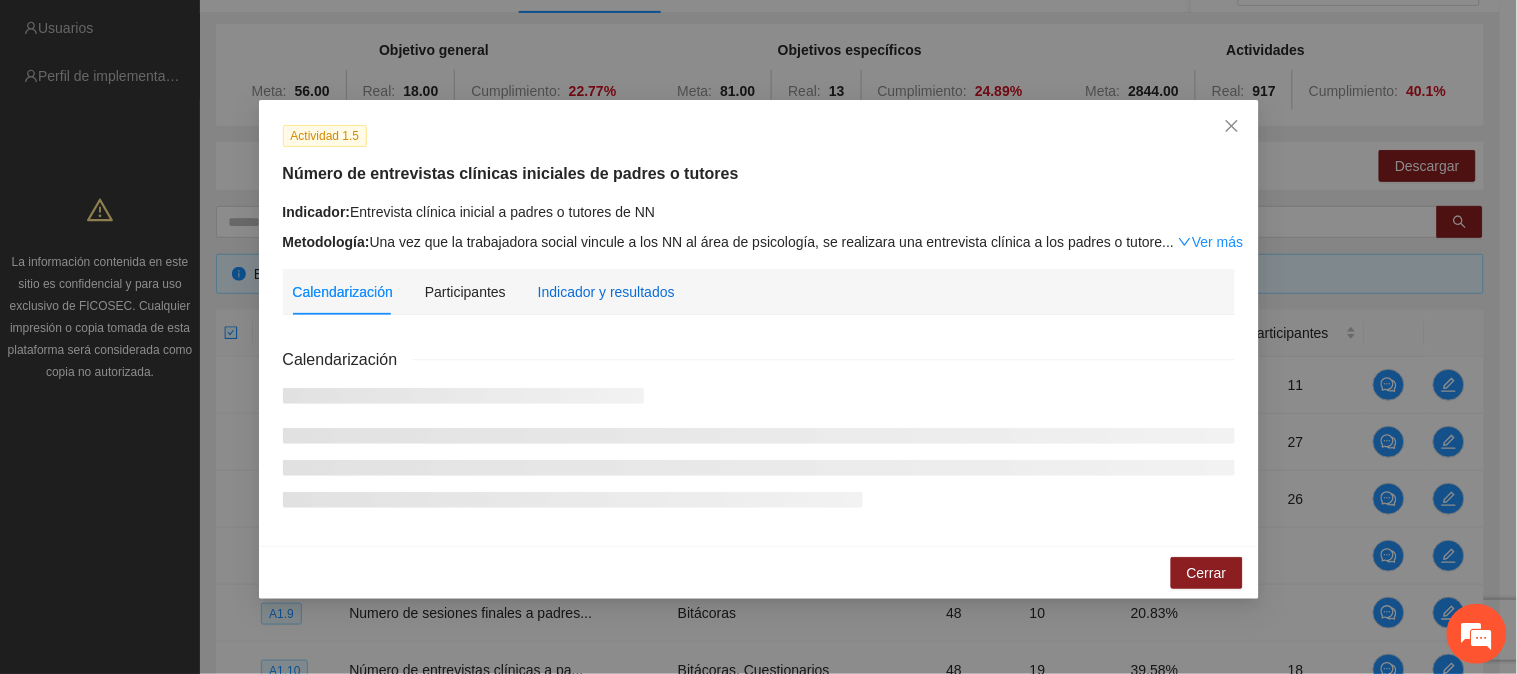 click on "Indicador y resultados" at bounding box center (606, 292) 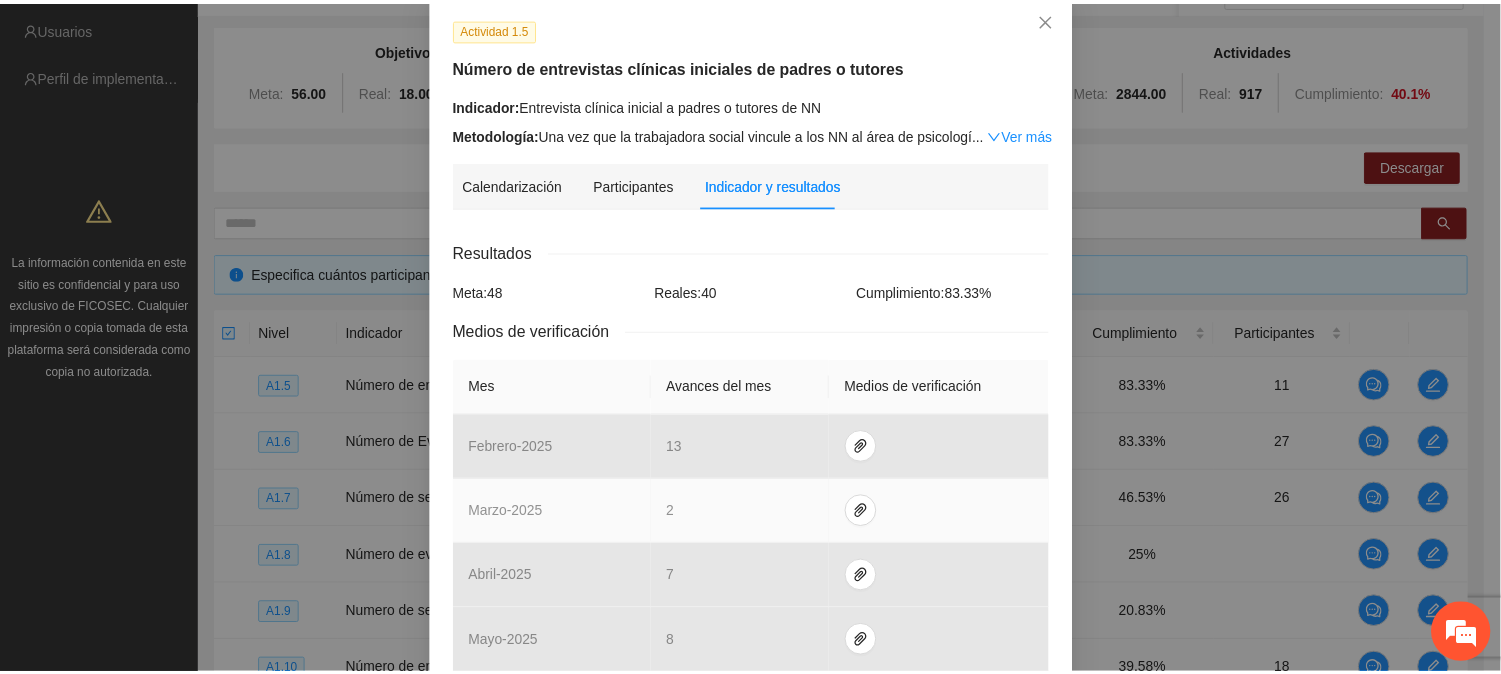 scroll, scrollTop: 47, scrollLeft: 0, axis: vertical 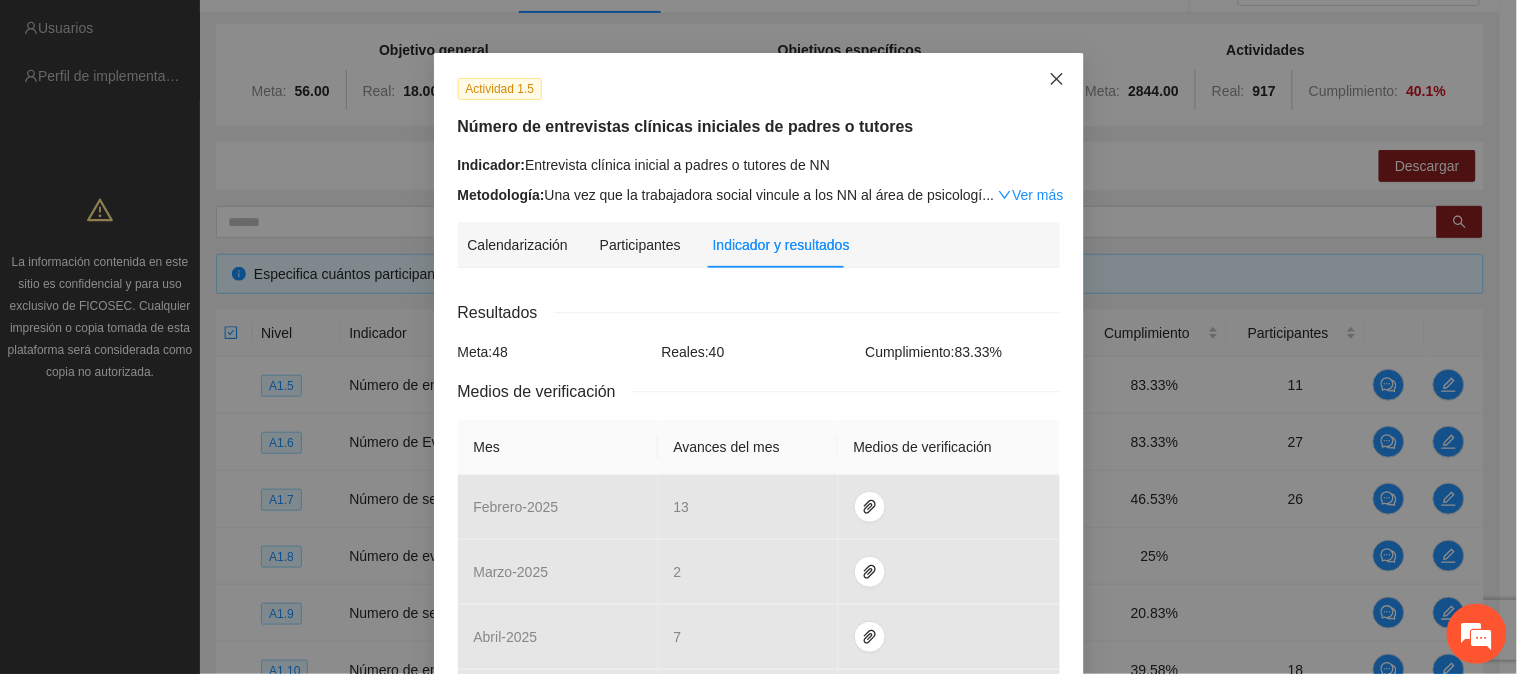 click 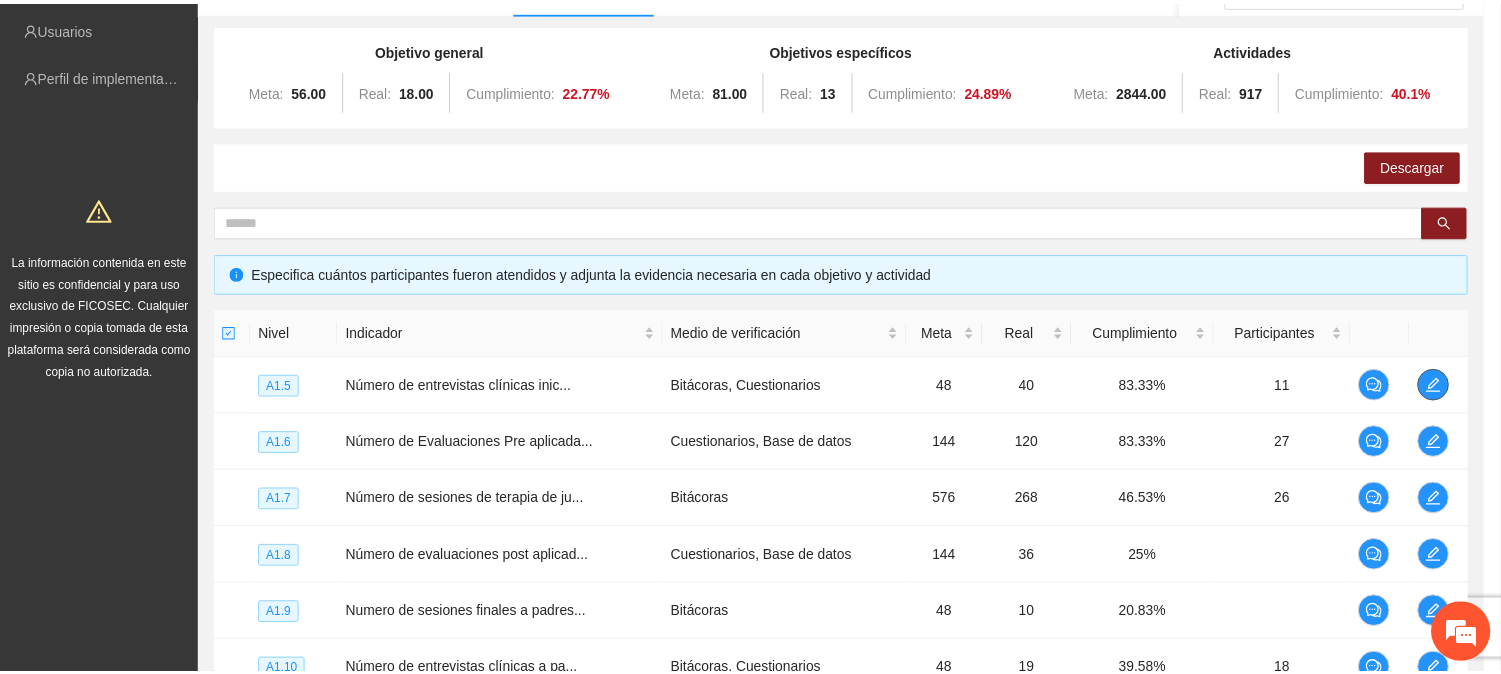 scroll, scrollTop: 0, scrollLeft: 0, axis: both 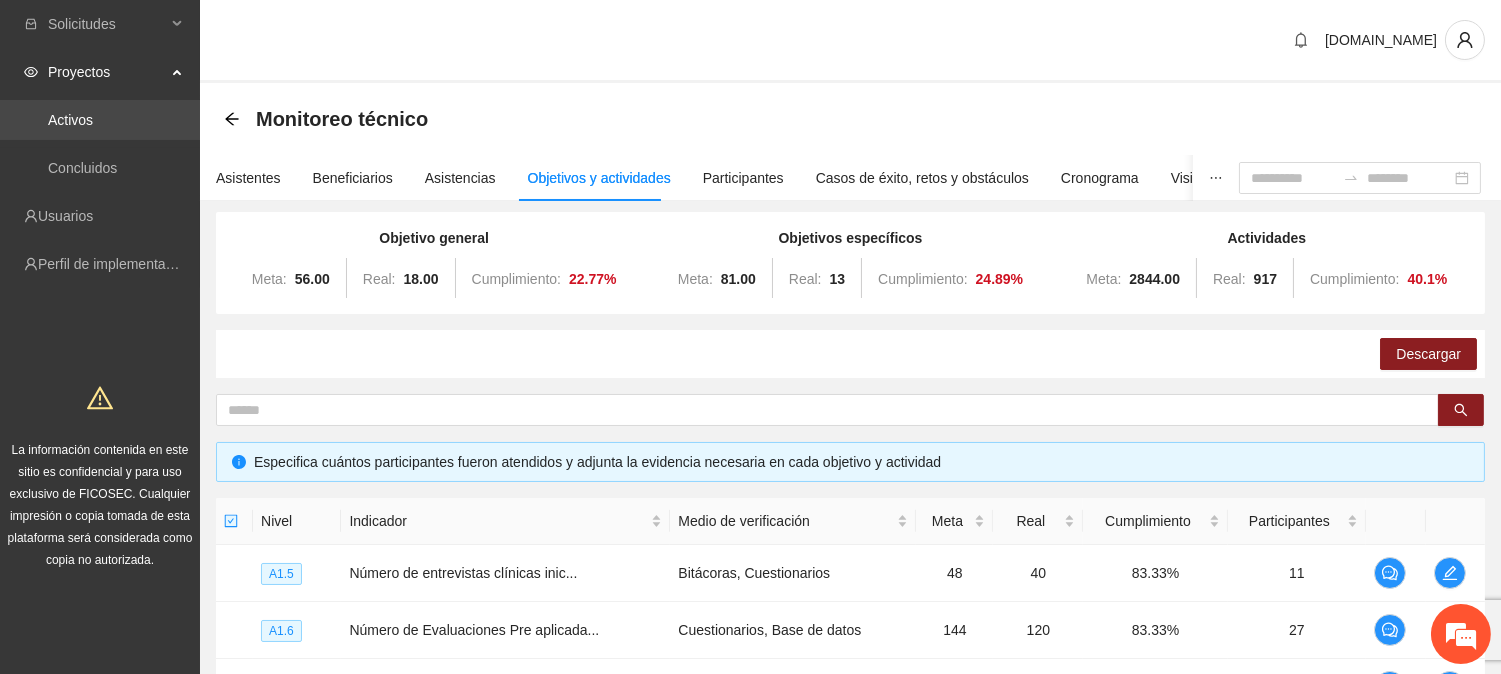 click on "Activos" at bounding box center (70, 120) 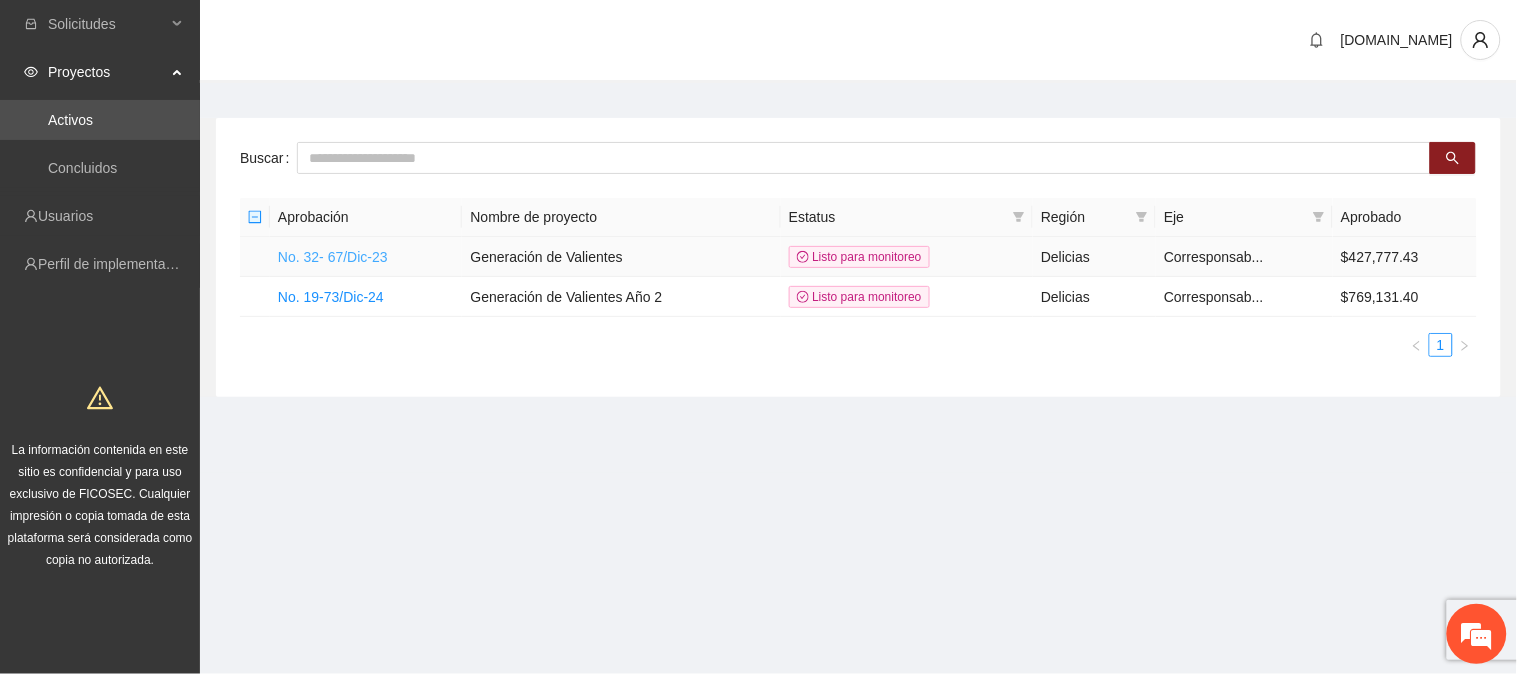 click on "No. 32- 67/Dic-23" at bounding box center [333, 257] 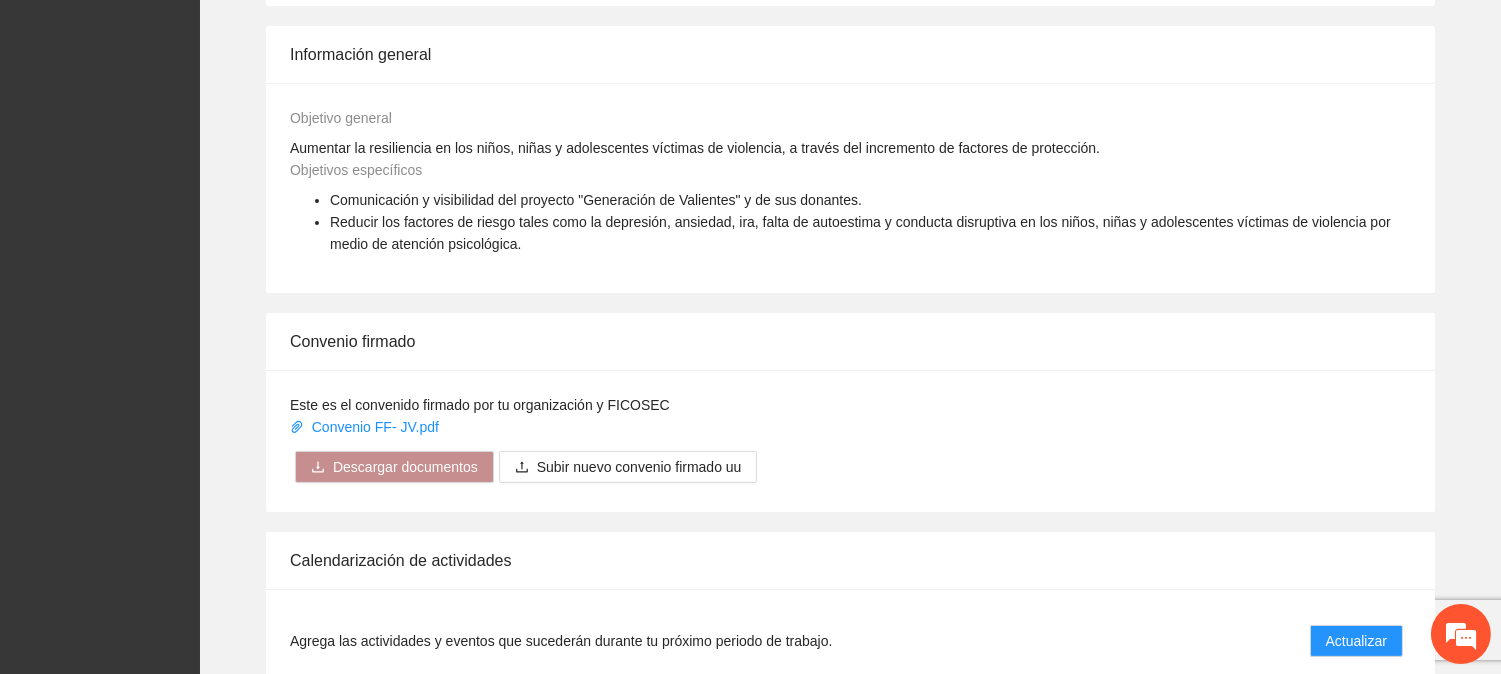 scroll, scrollTop: 1333, scrollLeft: 0, axis: vertical 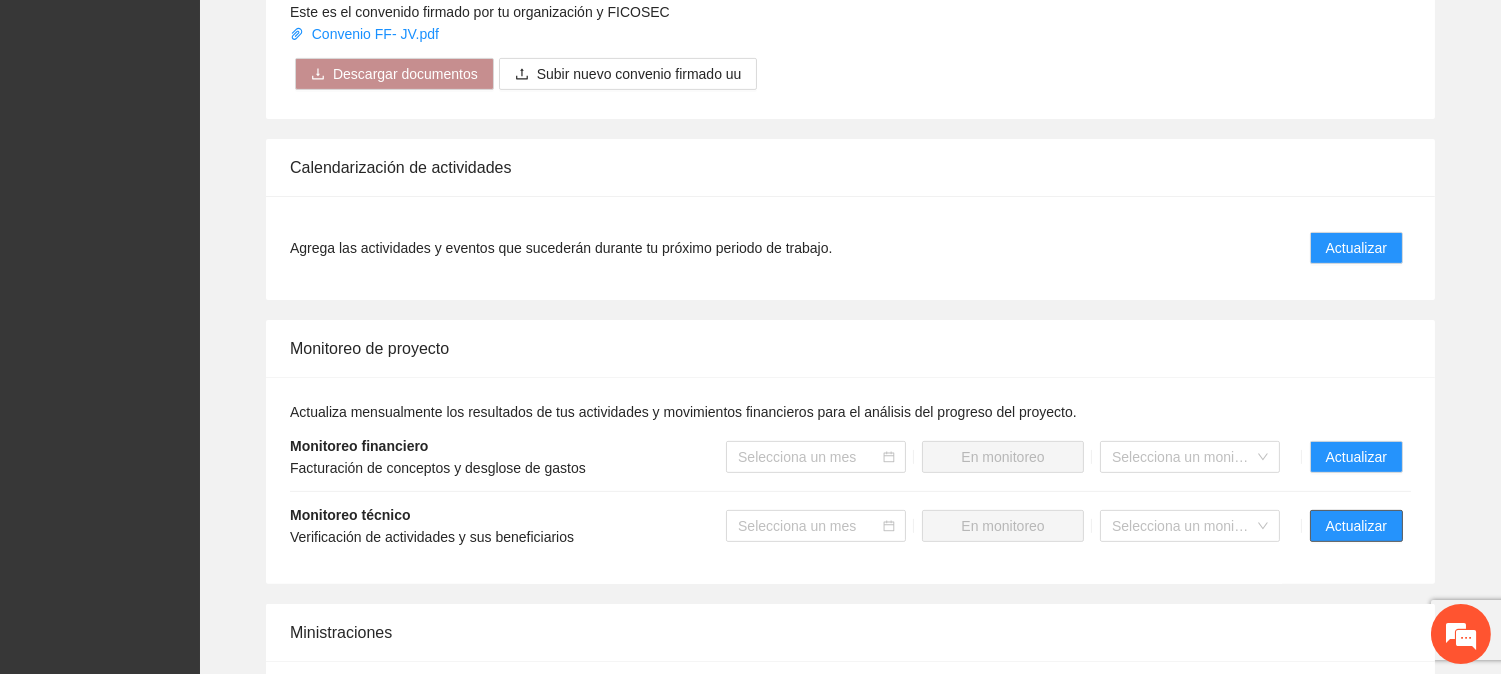click on "Actualizar" at bounding box center [1356, 526] 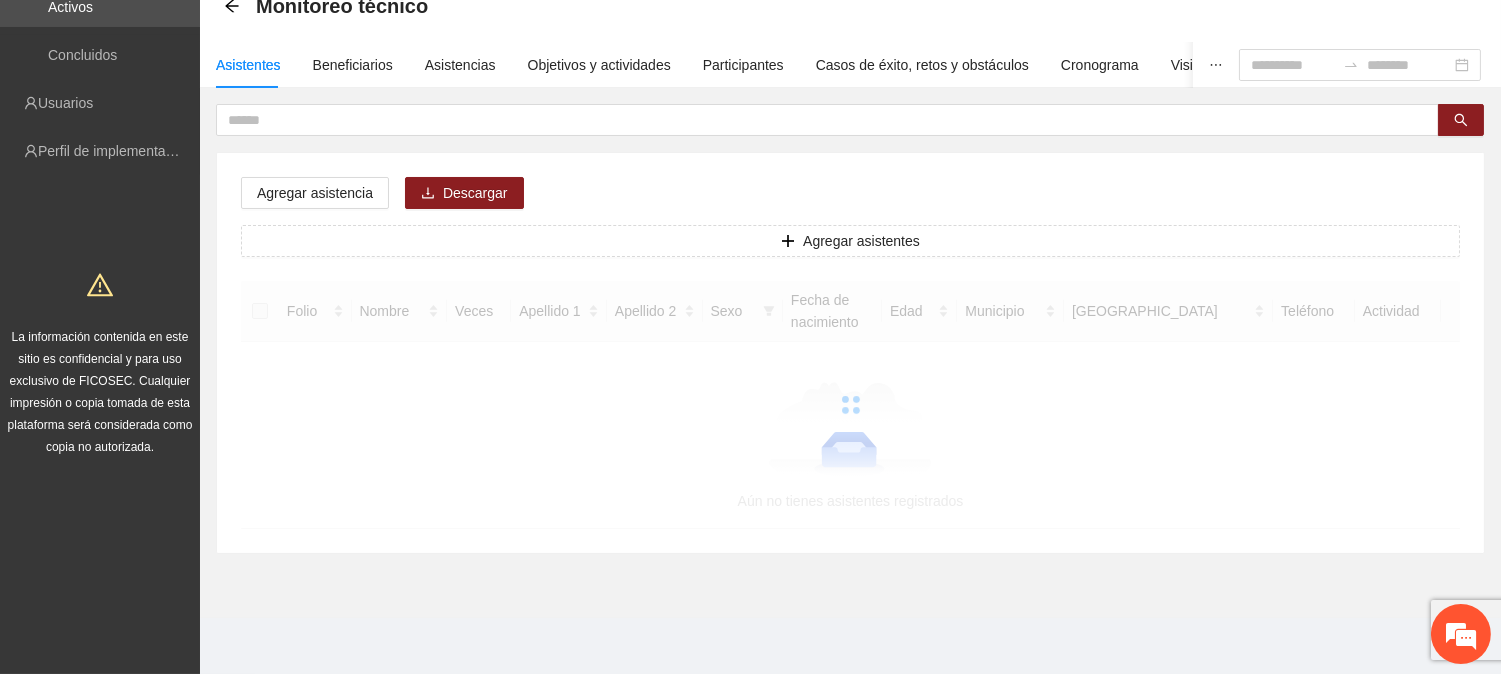 scroll, scrollTop: 0, scrollLeft: 0, axis: both 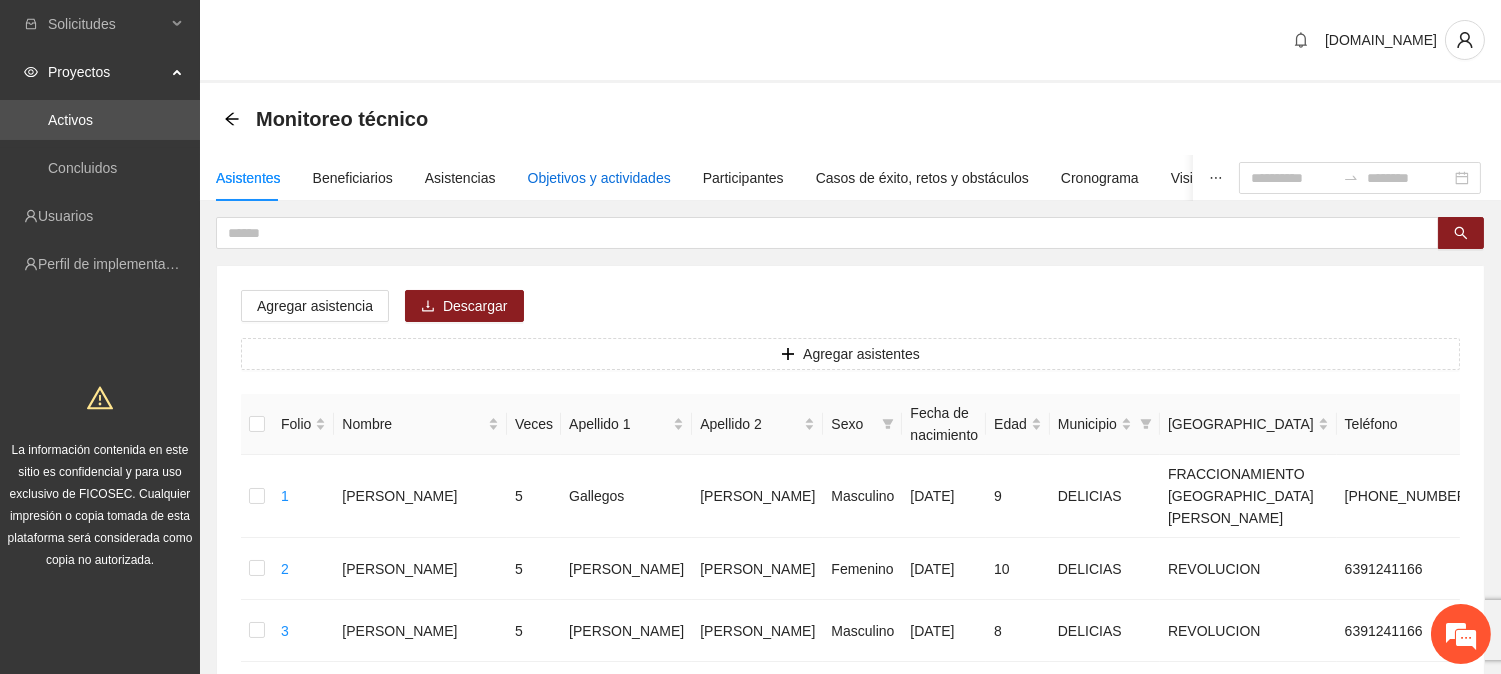 click on "Objetivos y actividades" at bounding box center (599, 178) 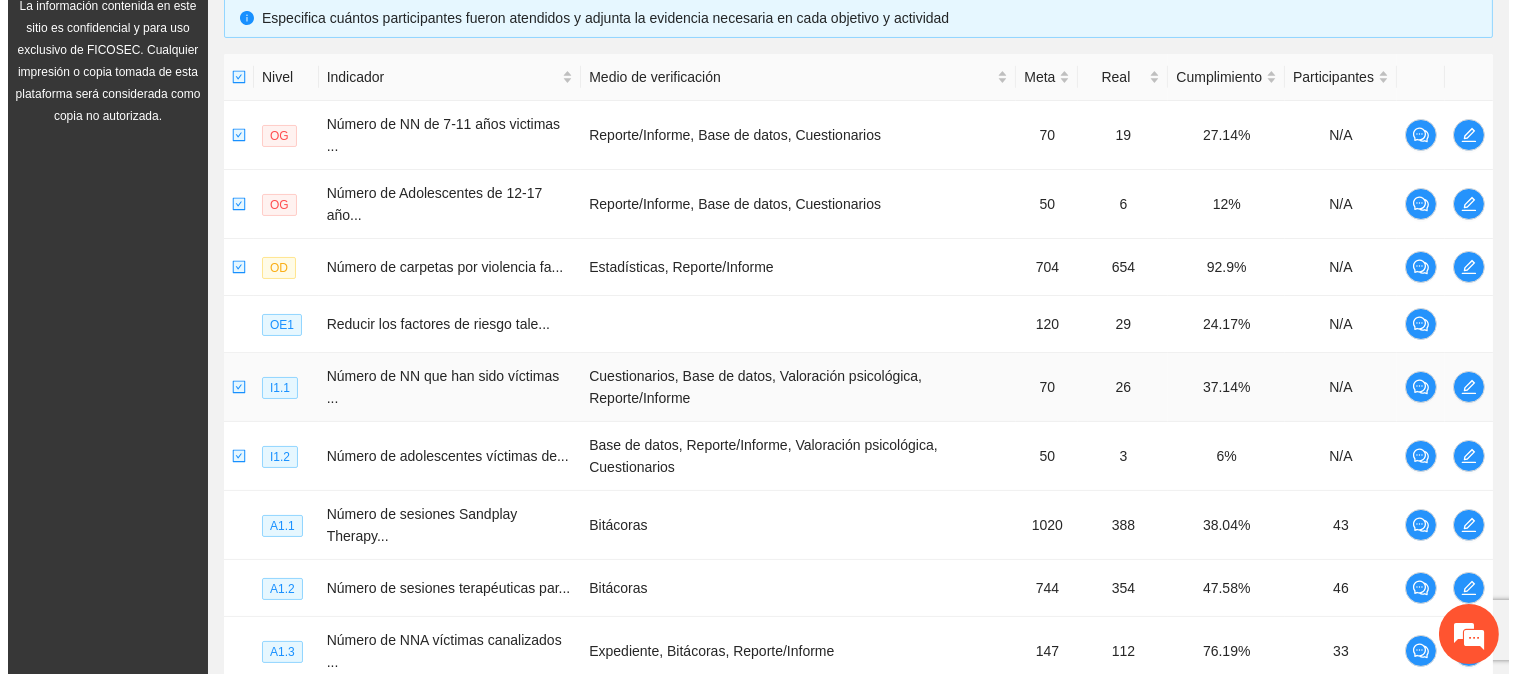 scroll, scrollTop: 555, scrollLeft: 0, axis: vertical 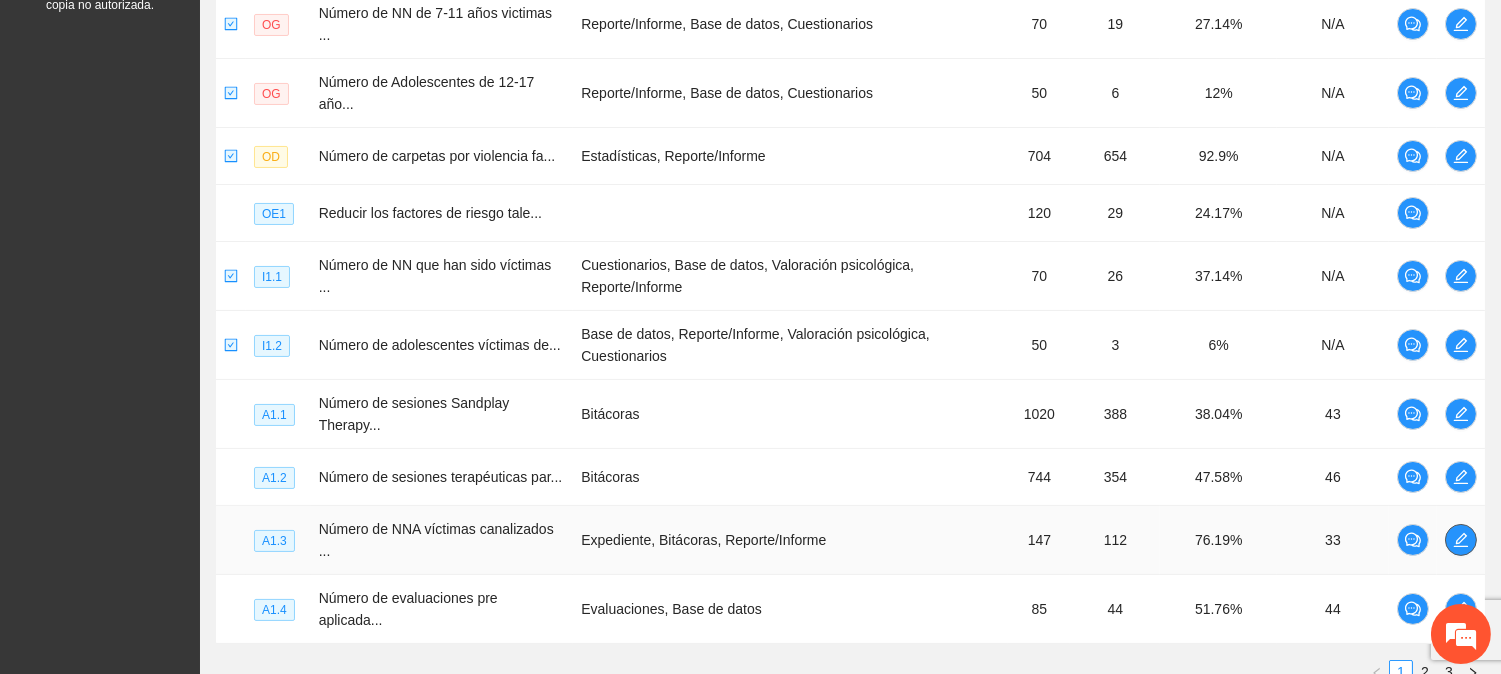 click at bounding box center (1461, 540) 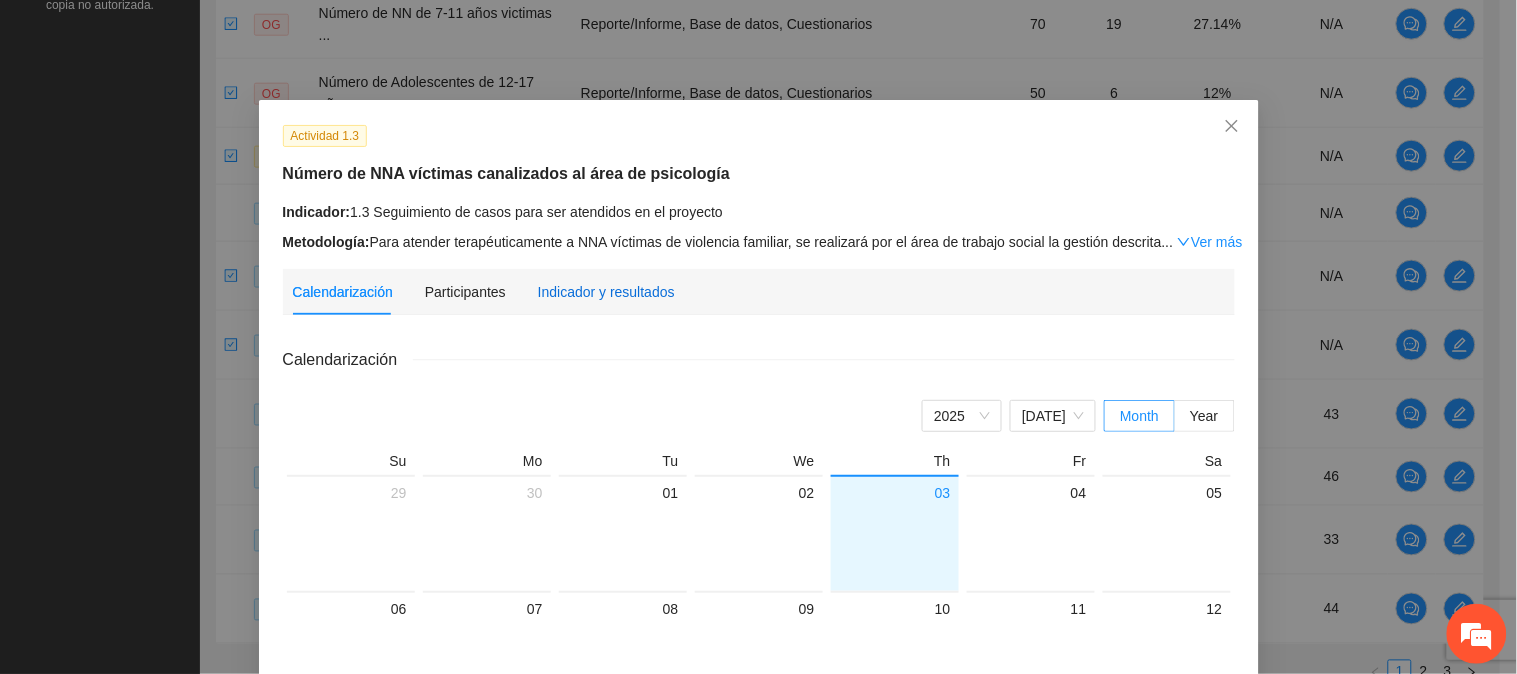 click on "Indicador y resultados" at bounding box center (606, 292) 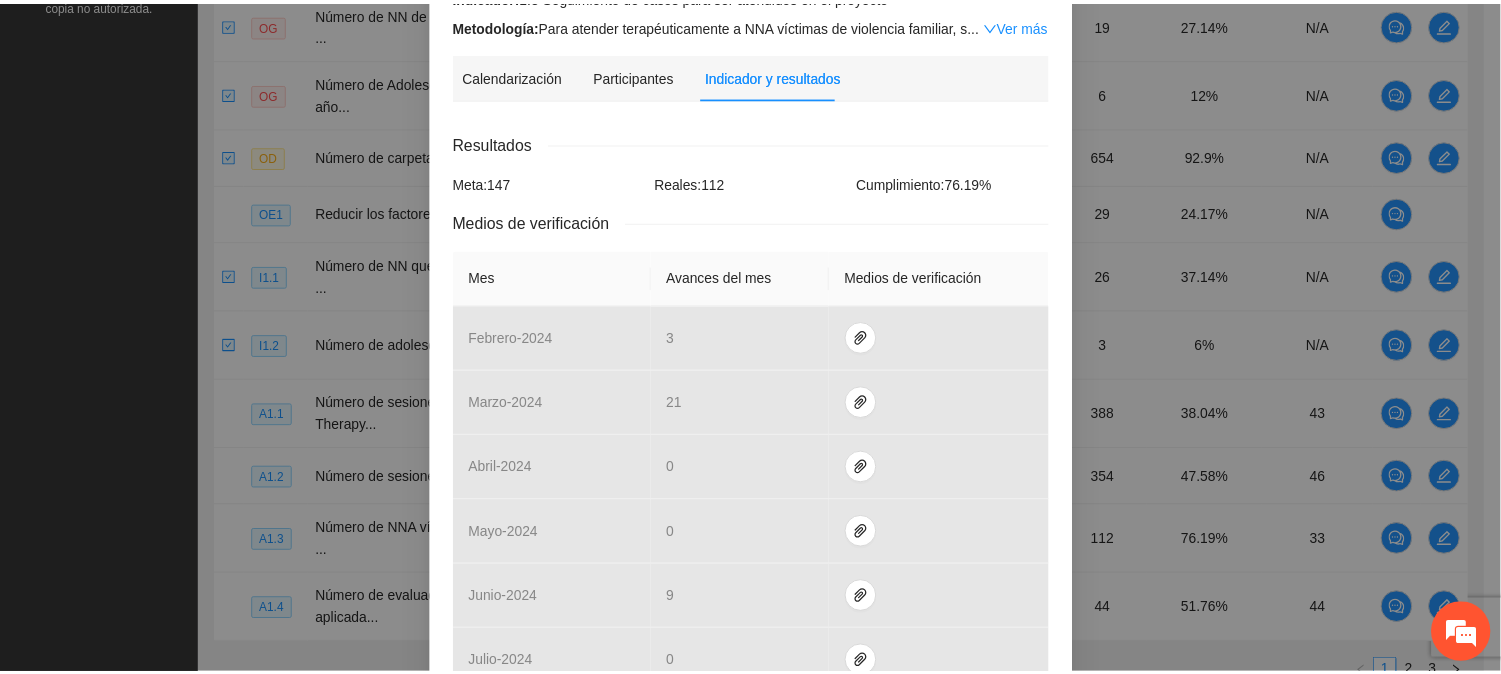 scroll, scrollTop: 0, scrollLeft: 0, axis: both 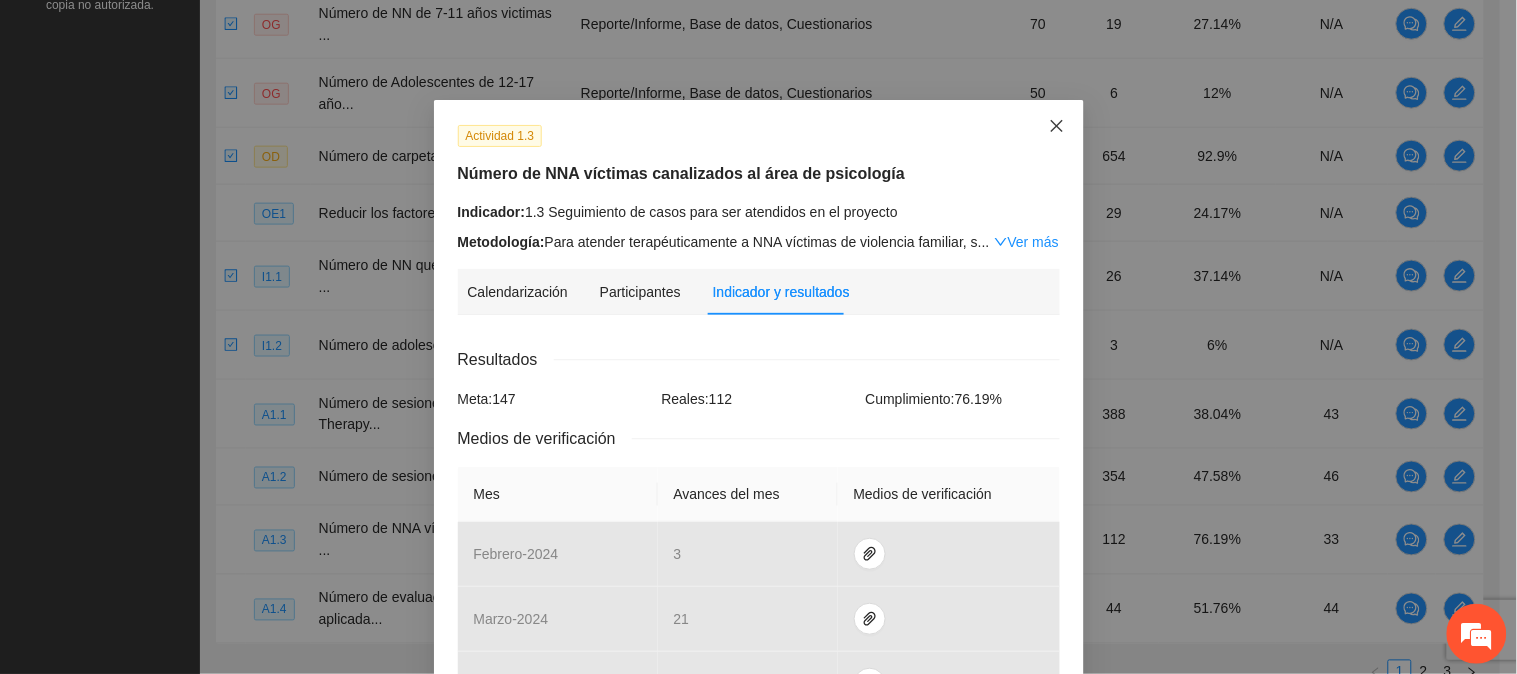 click 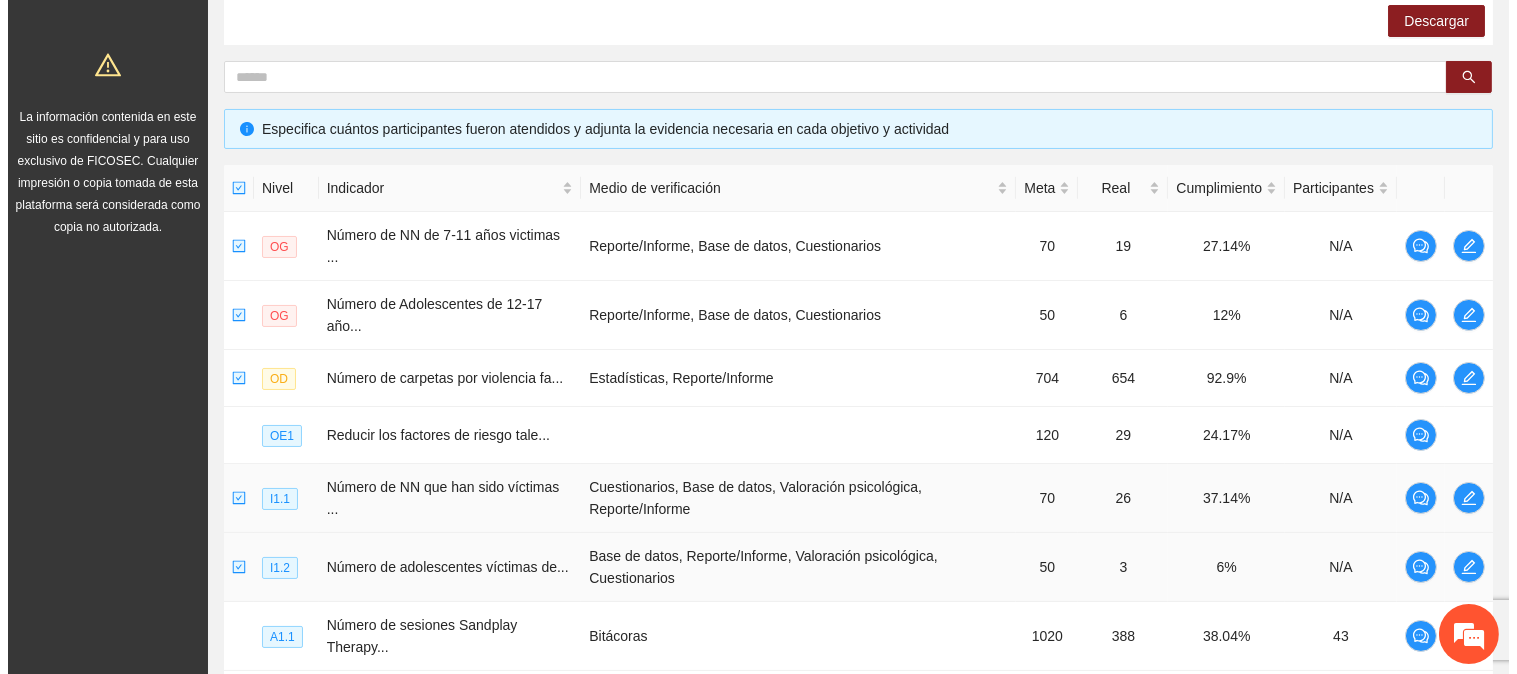 scroll, scrollTop: 555, scrollLeft: 0, axis: vertical 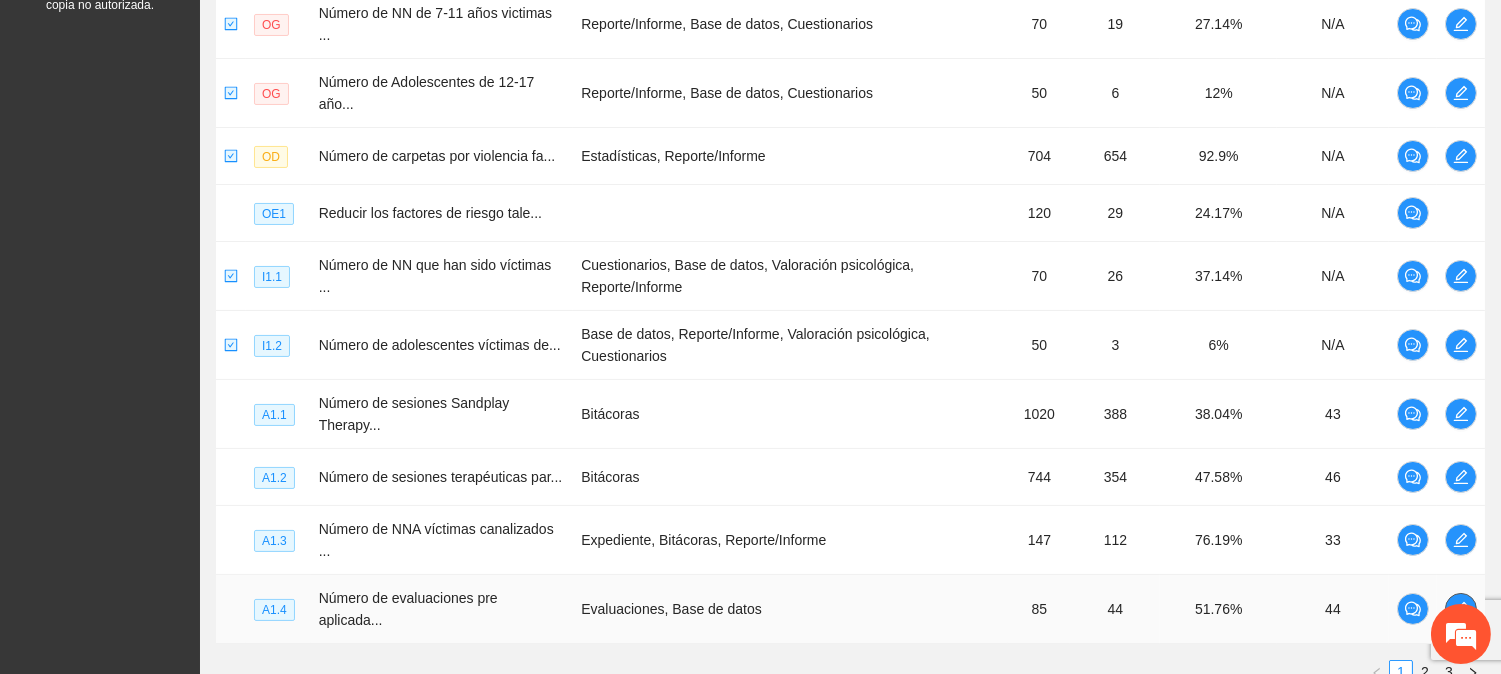 click at bounding box center (1461, 609) 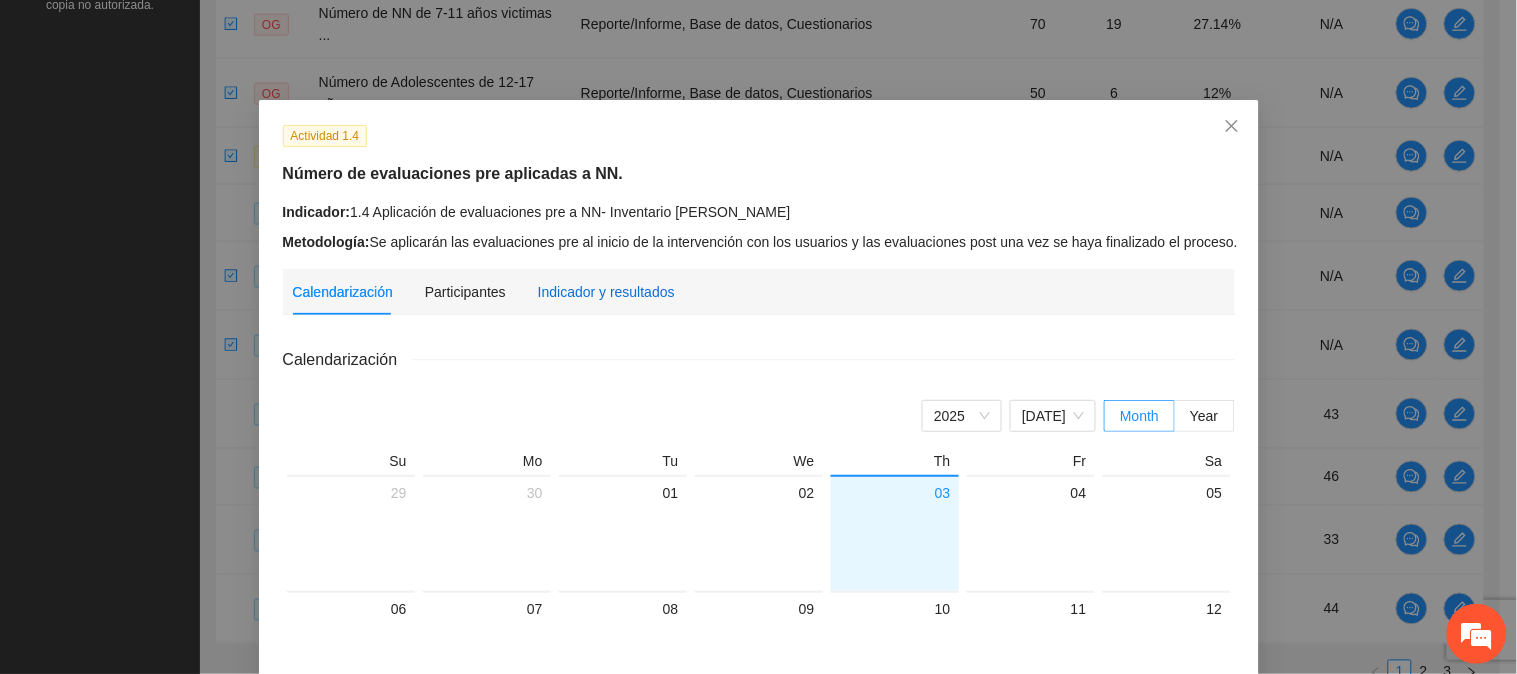 click on "Indicador y resultados" at bounding box center (606, 292) 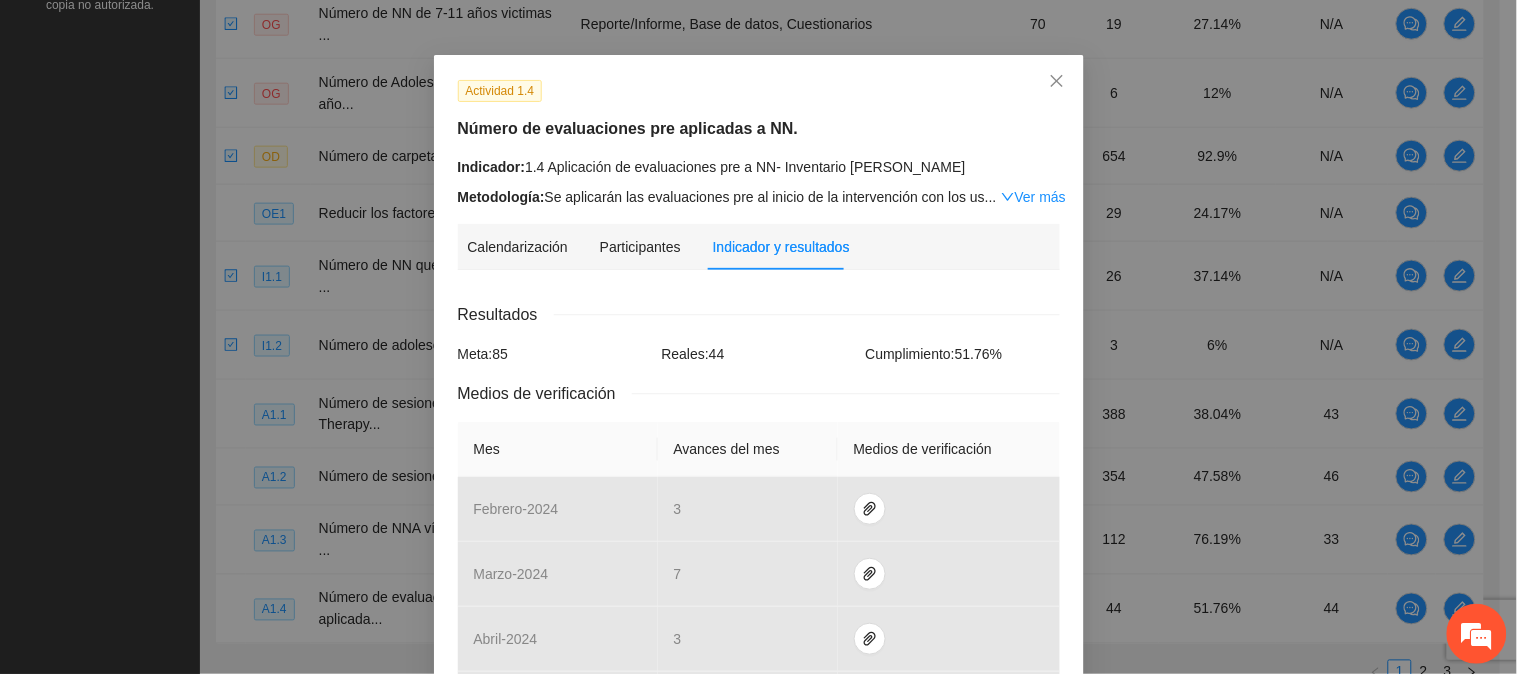 scroll, scrollTop: 0, scrollLeft: 0, axis: both 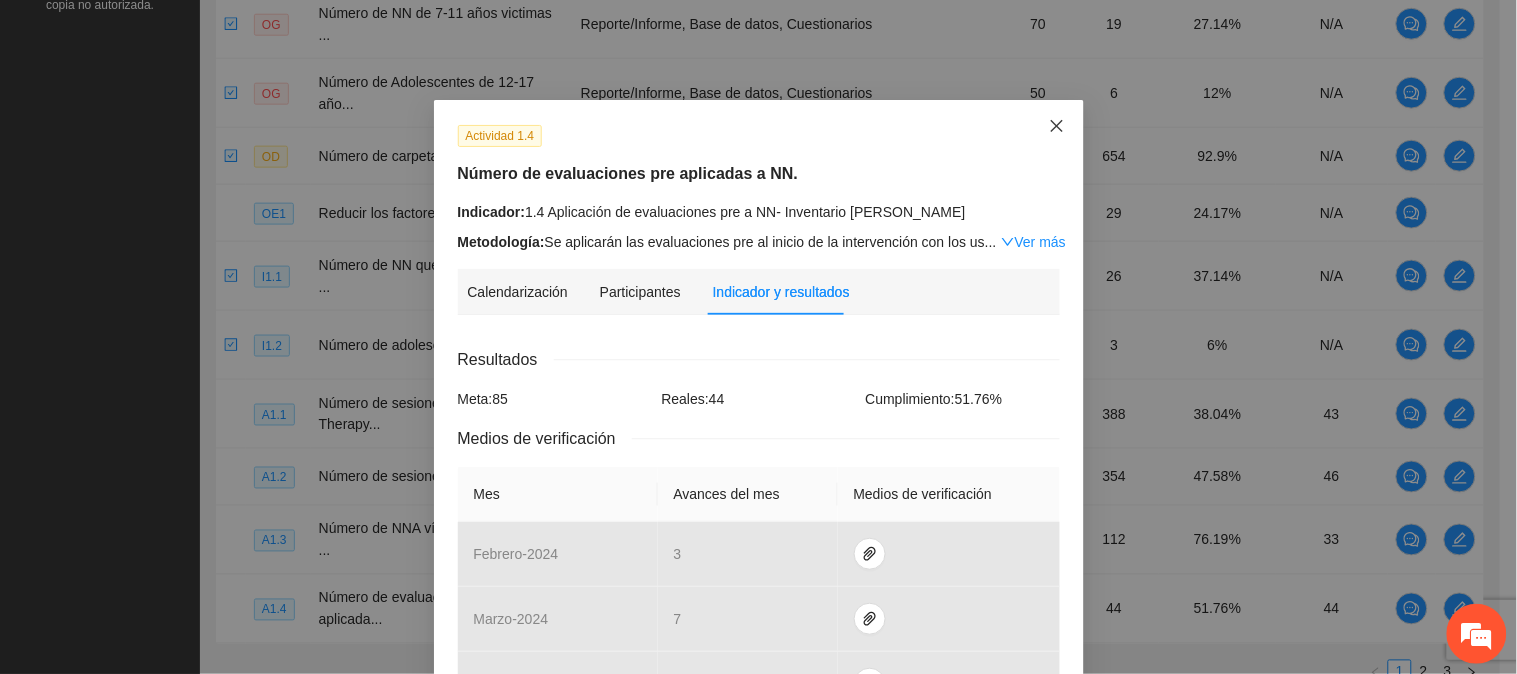 click 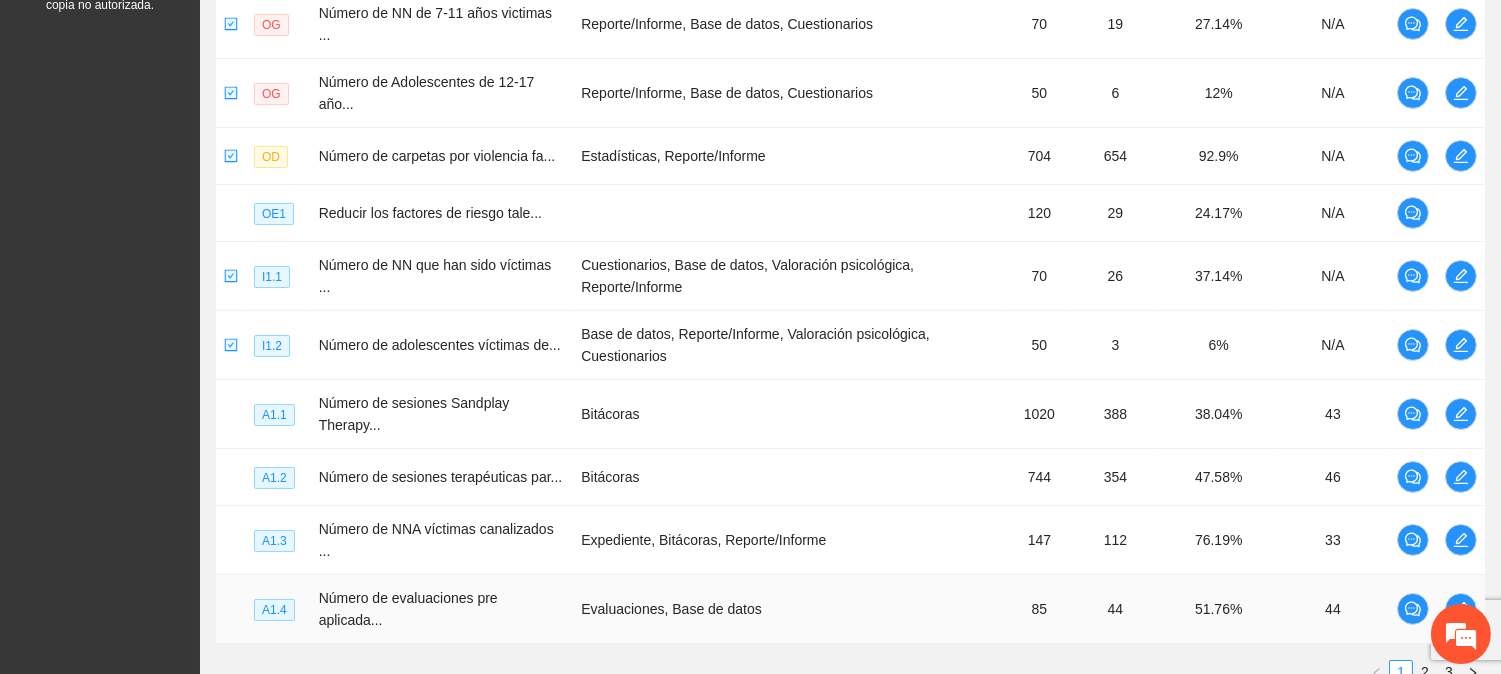 click at bounding box center (1461, 609) 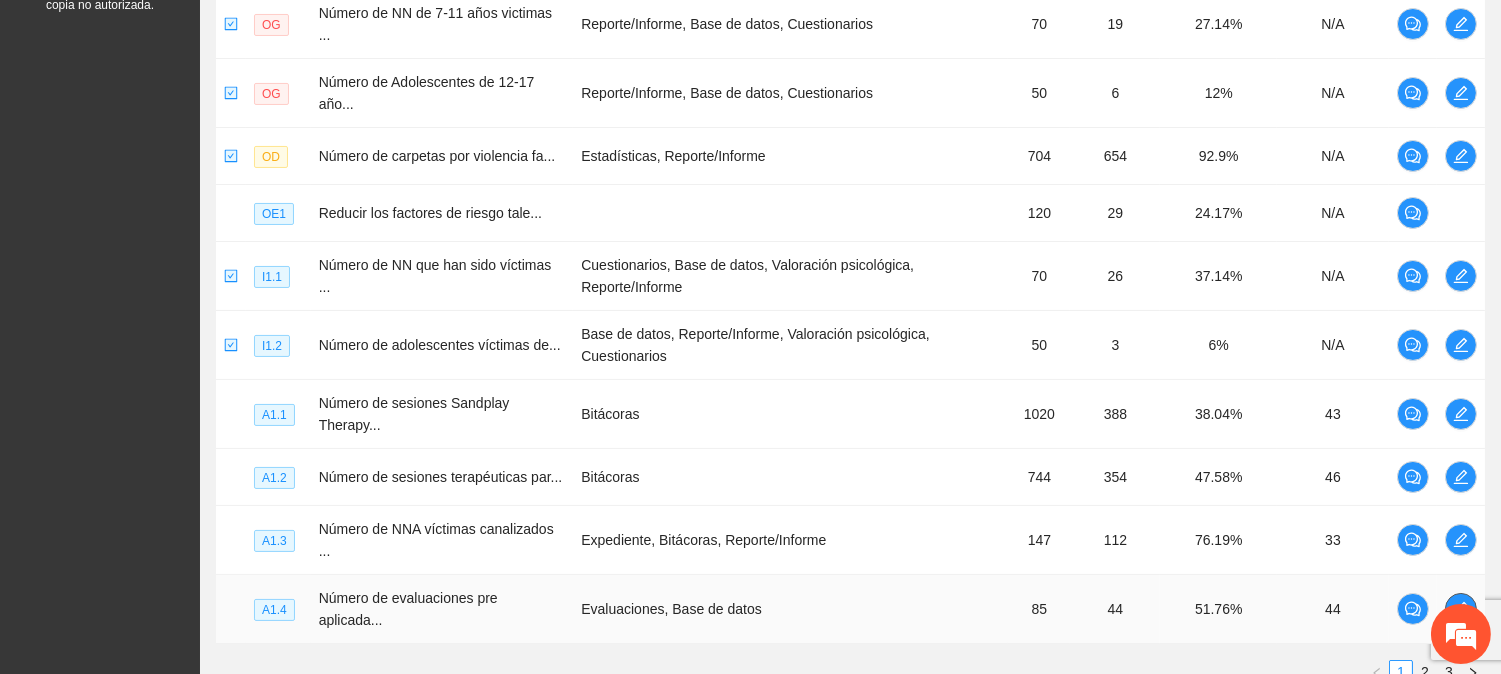 click at bounding box center (1461, 609) 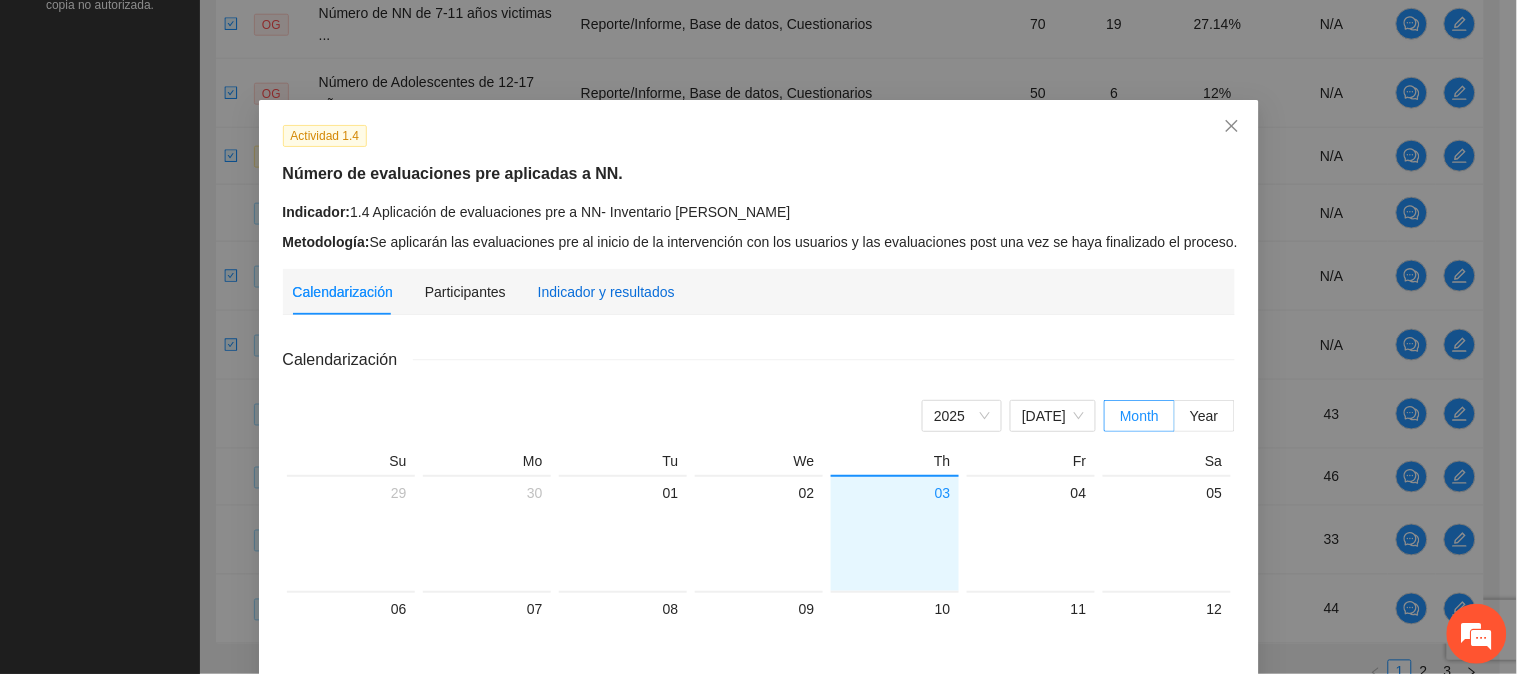 click on "Indicador y resultados" at bounding box center [606, 292] 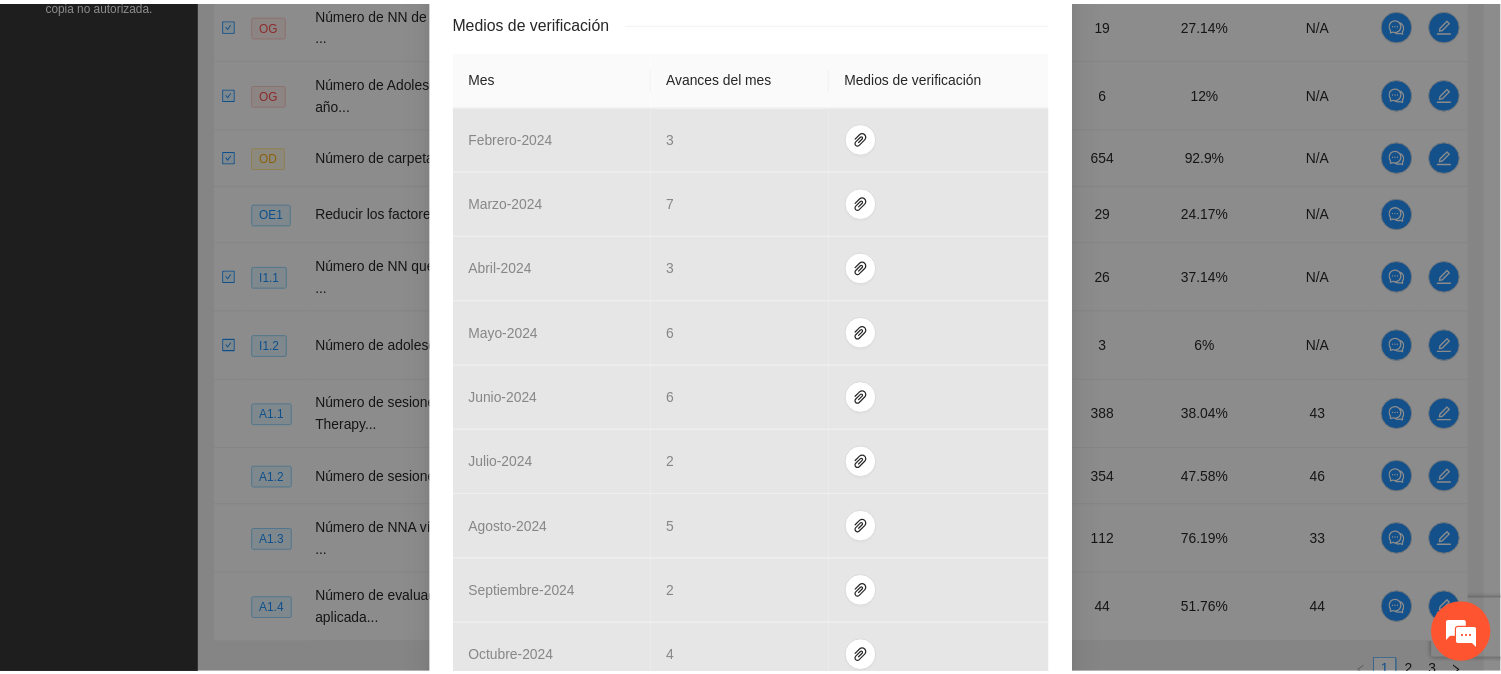 scroll, scrollTop: 111, scrollLeft: 0, axis: vertical 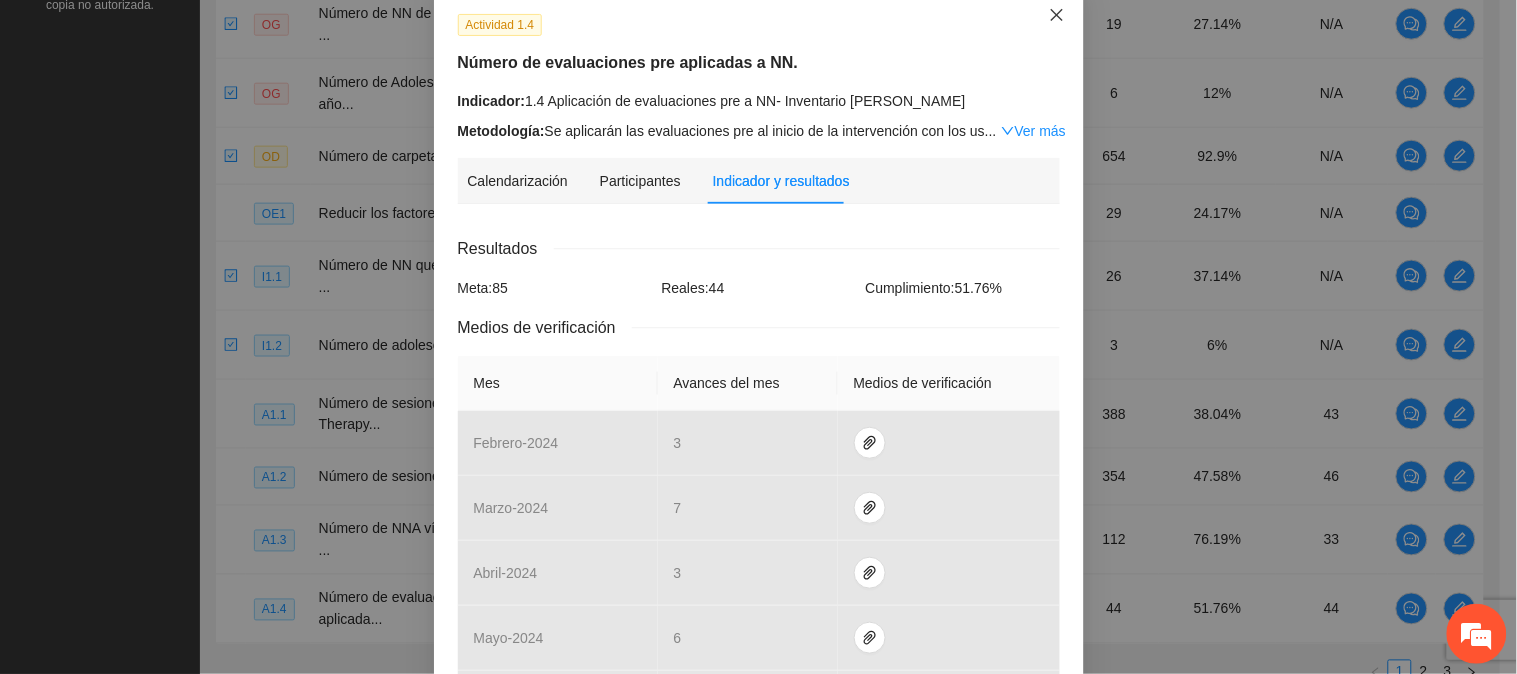 click 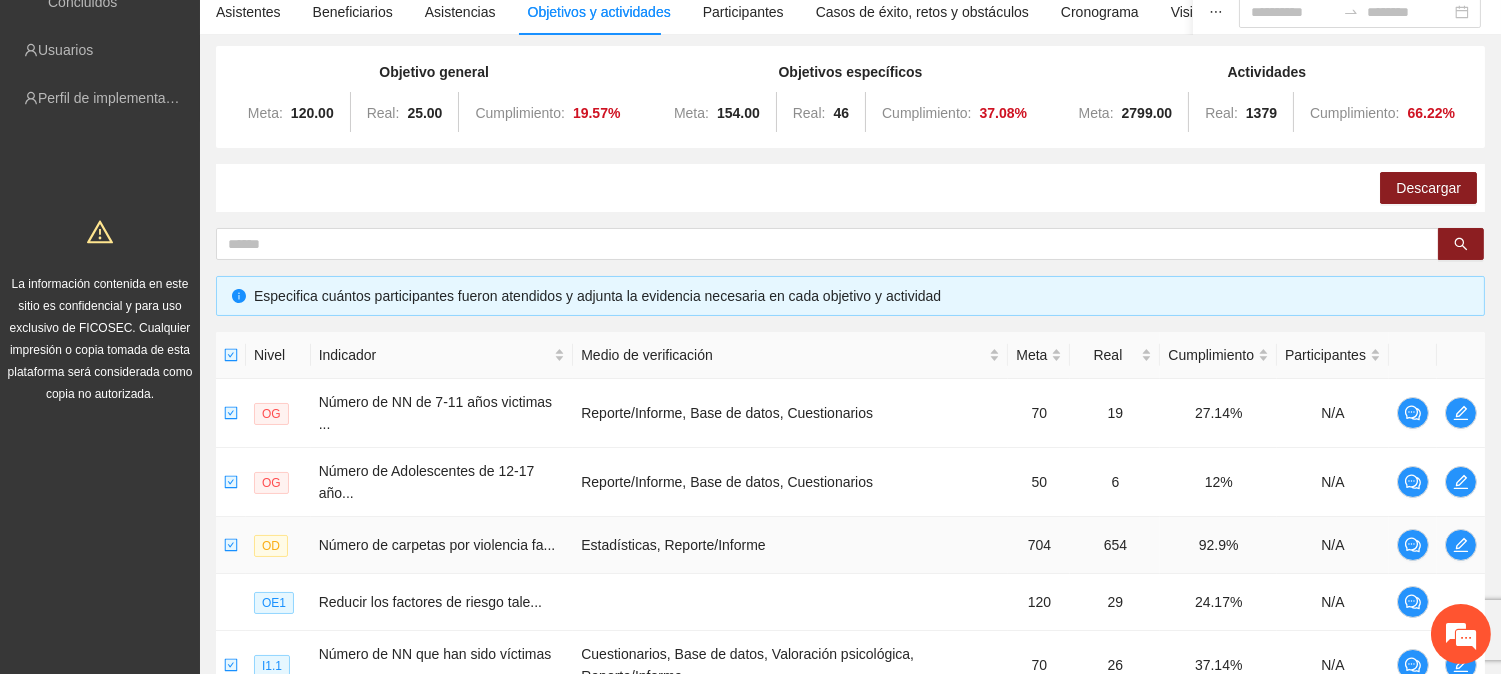 scroll, scrollTop: 0, scrollLeft: 0, axis: both 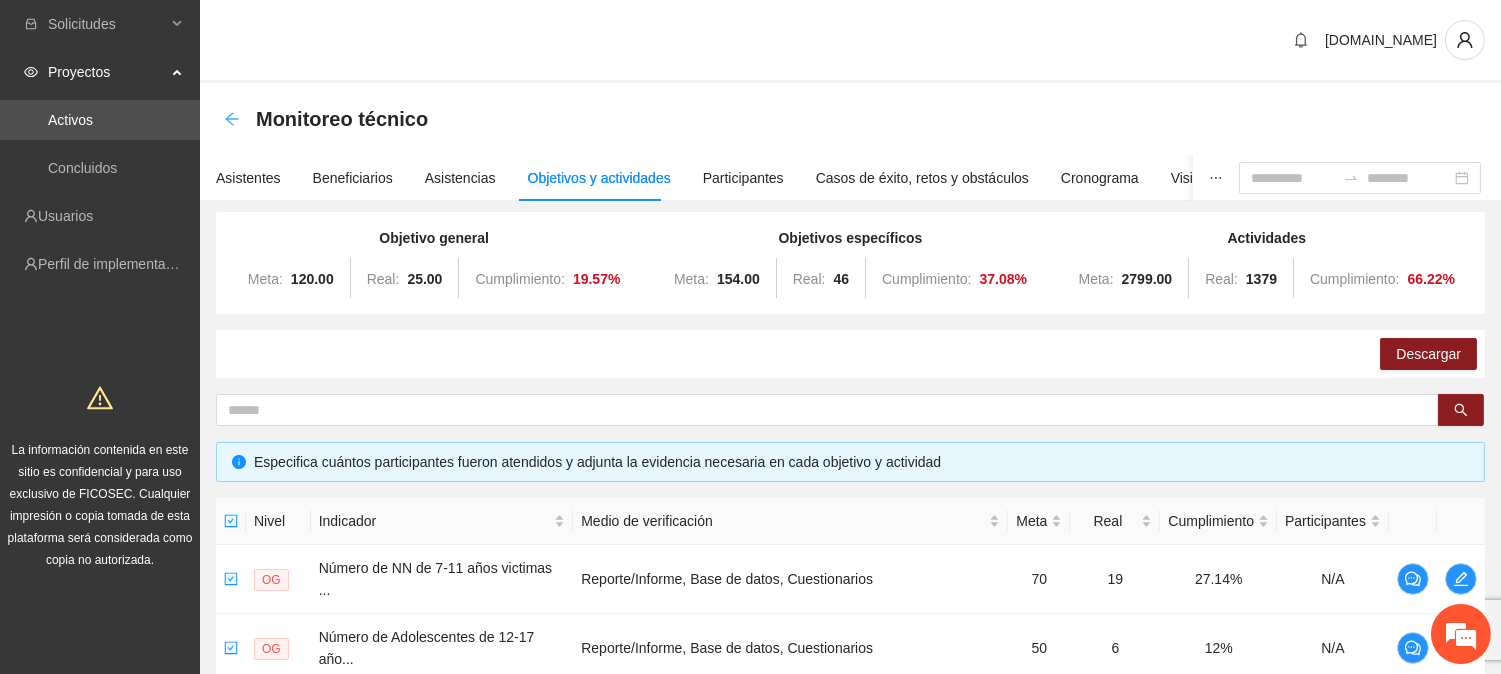 click 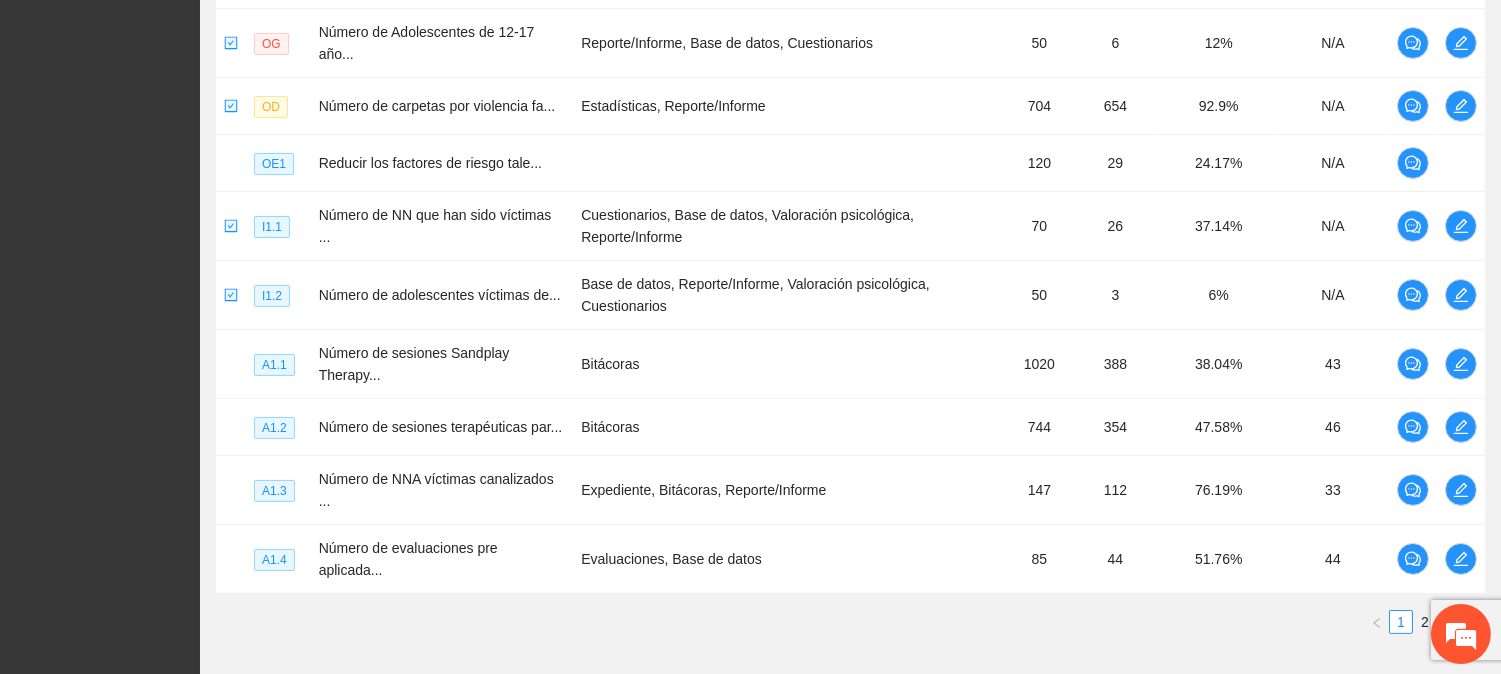 scroll, scrollTop: 371, scrollLeft: 0, axis: vertical 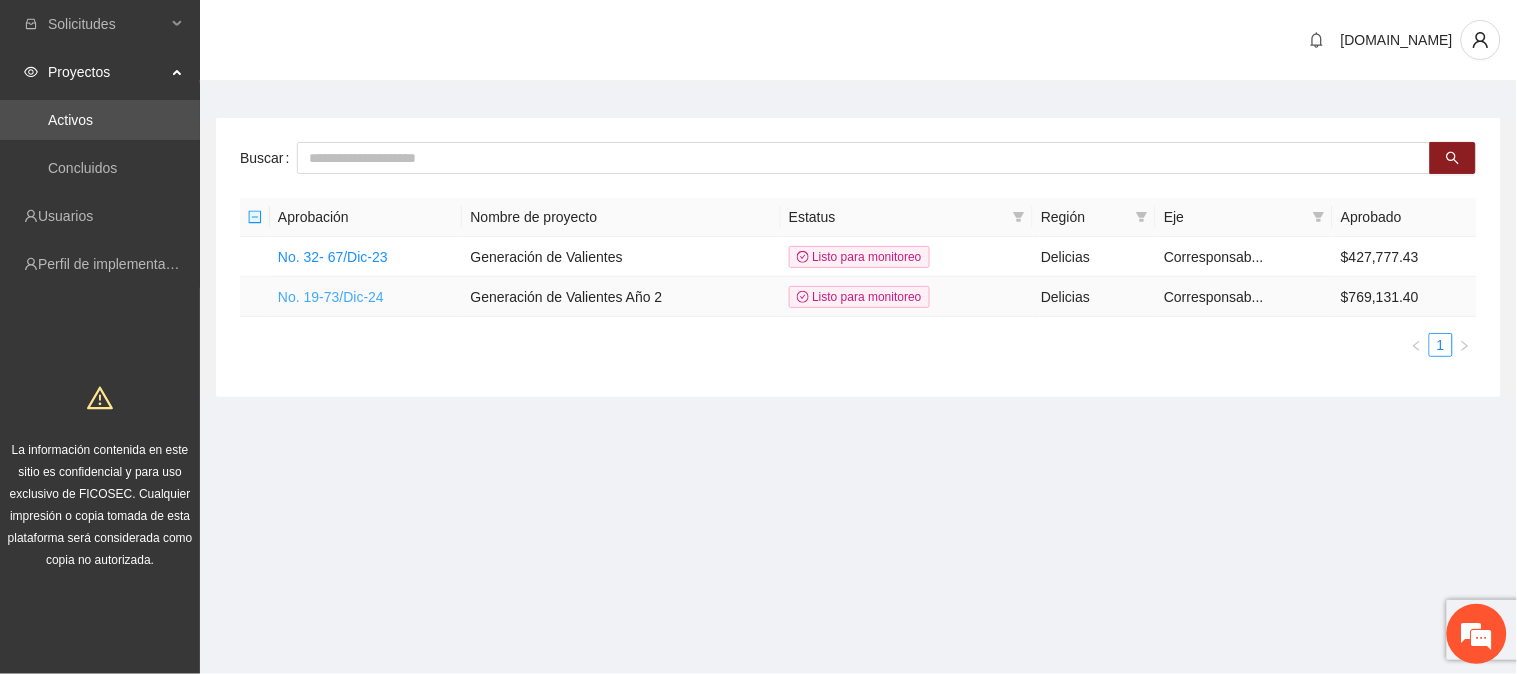 click on "No. 19-73/Dic-24" at bounding box center [331, 297] 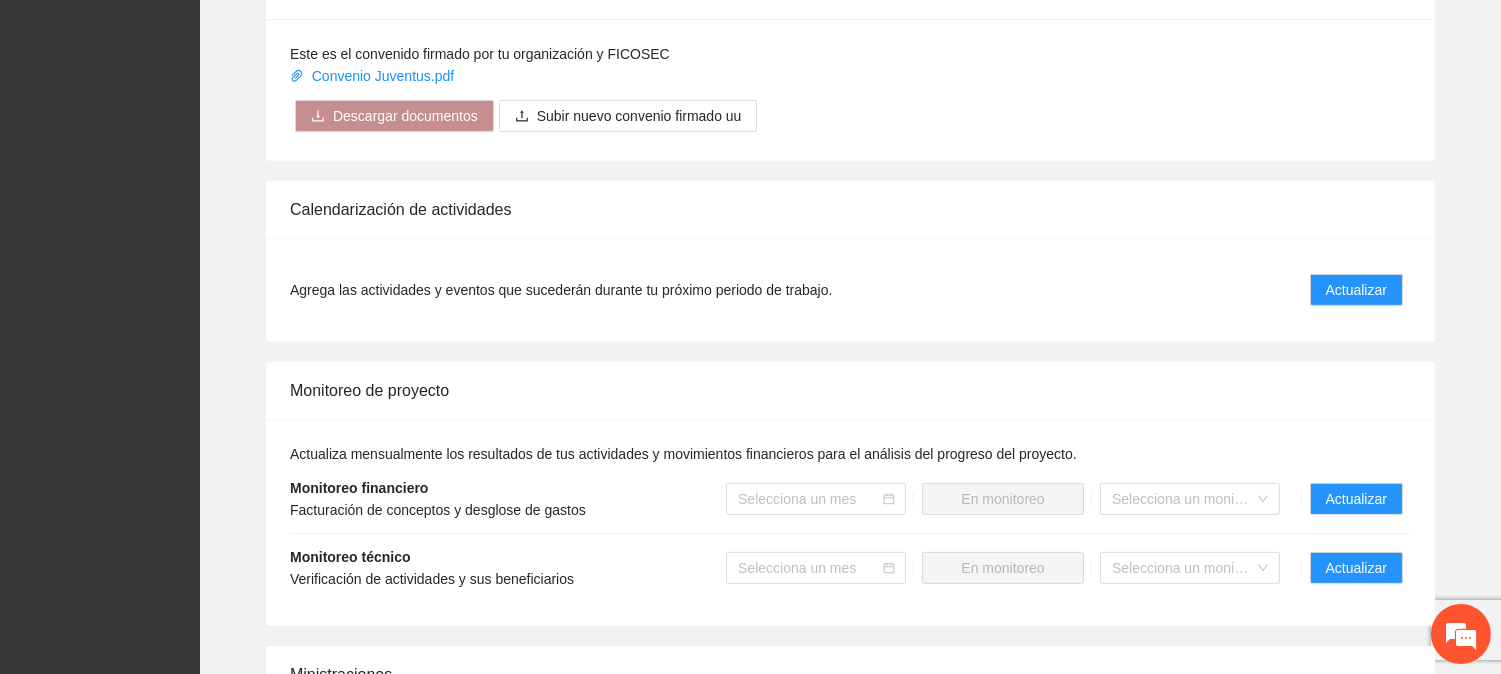scroll, scrollTop: 1888, scrollLeft: 0, axis: vertical 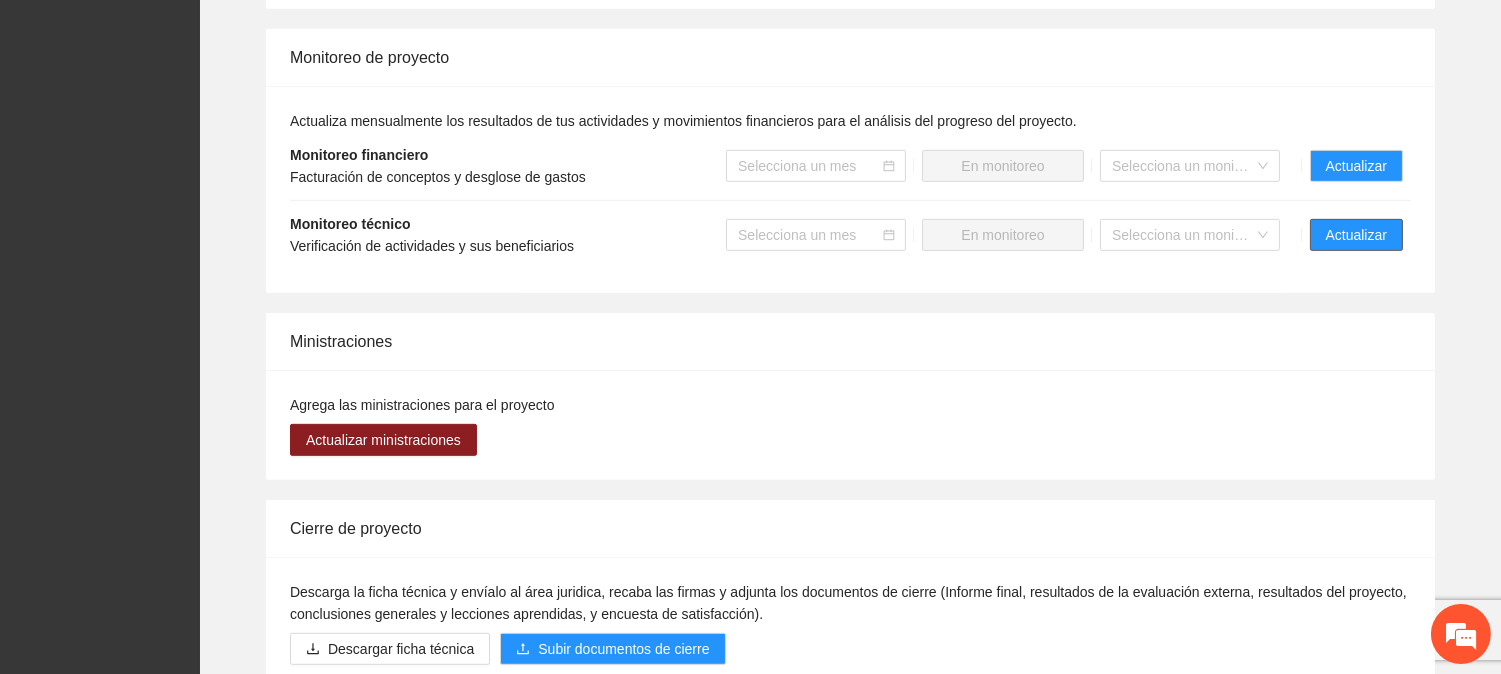 click on "Actualizar" at bounding box center [1356, 235] 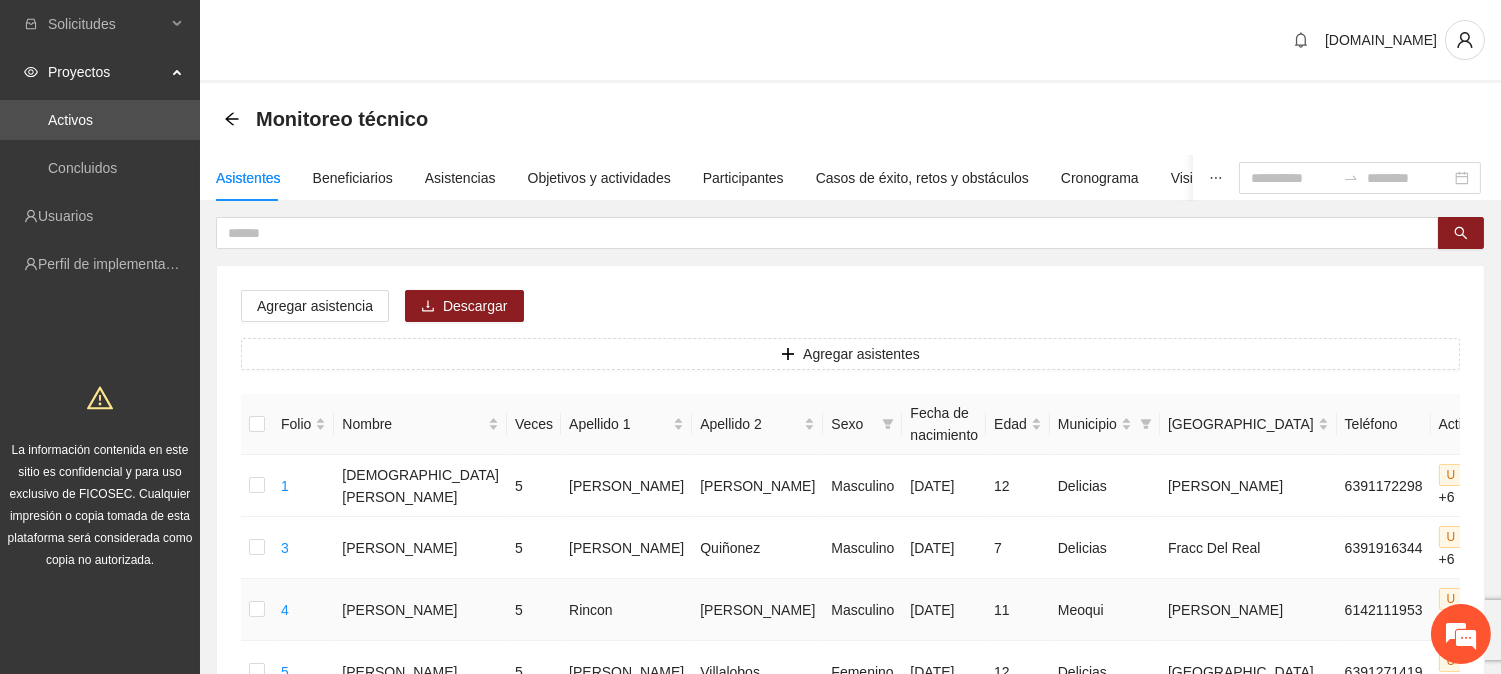 scroll, scrollTop: 112, scrollLeft: 0, axis: vertical 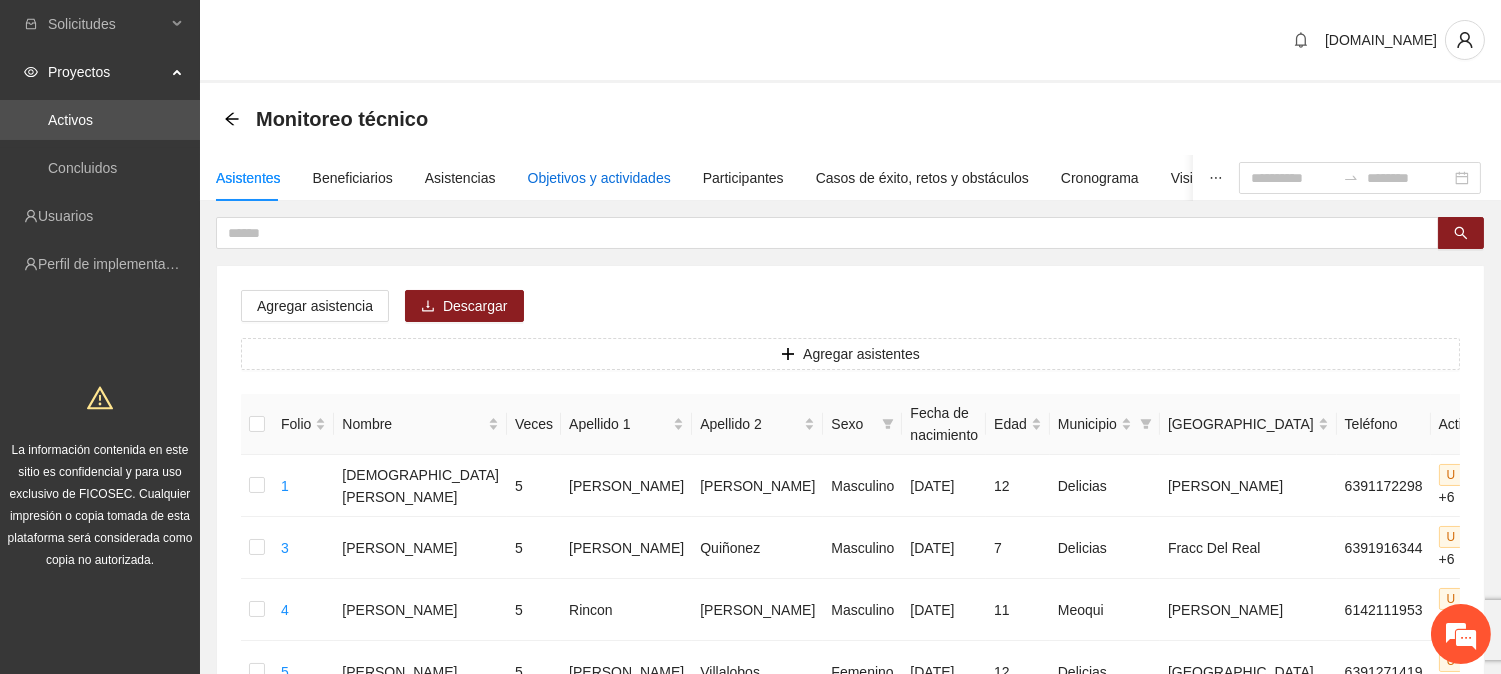 click on "Objetivos y actividades" at bounding box center (599, 178) 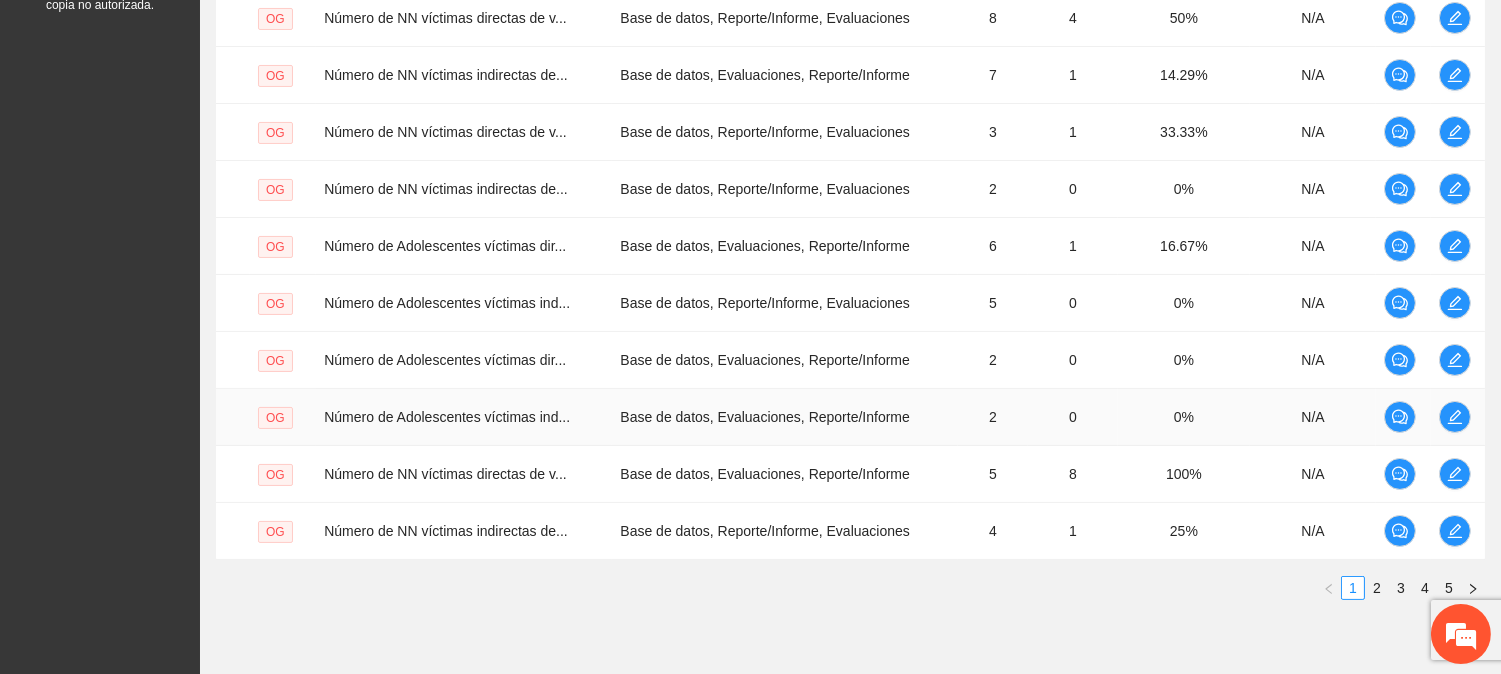 scroll, scrollTop: 633, scrollLeft: 0, axis: vertical 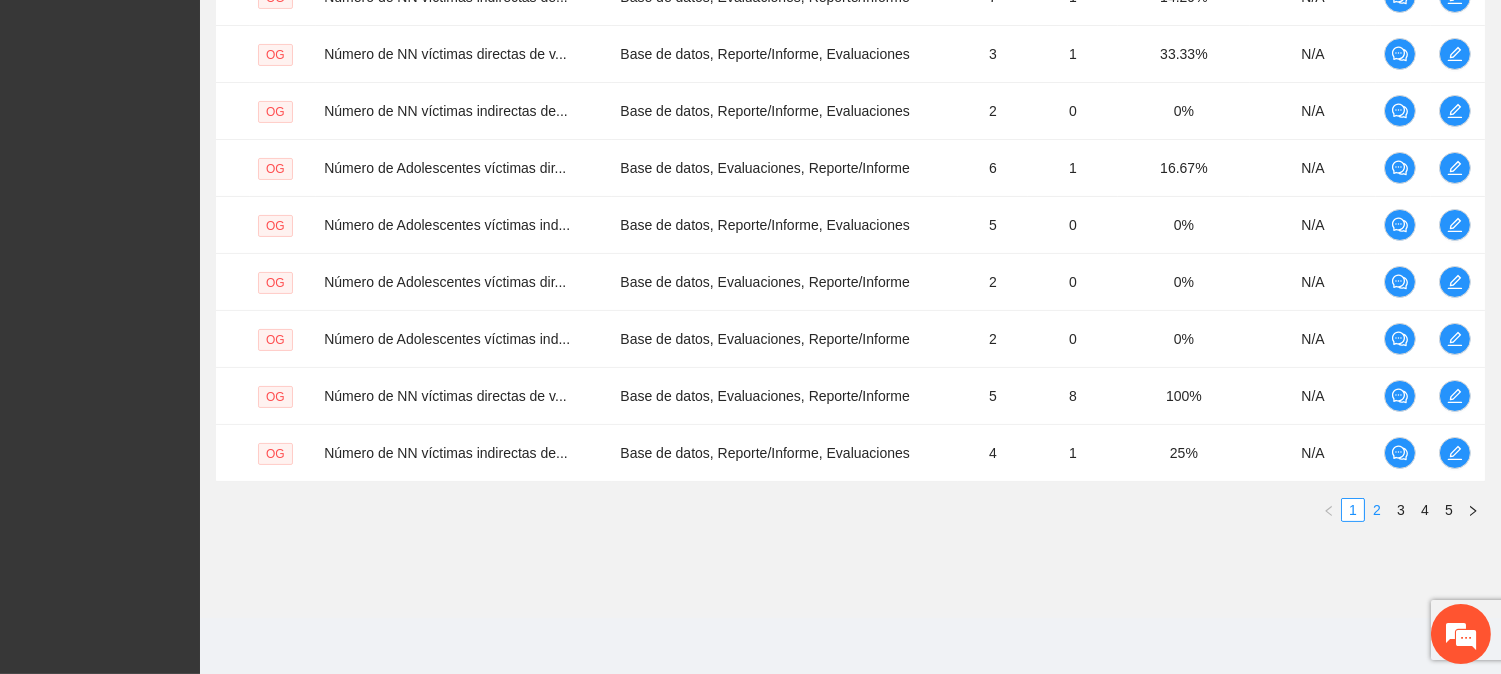click on "2" at bounding box center (1377, 510) 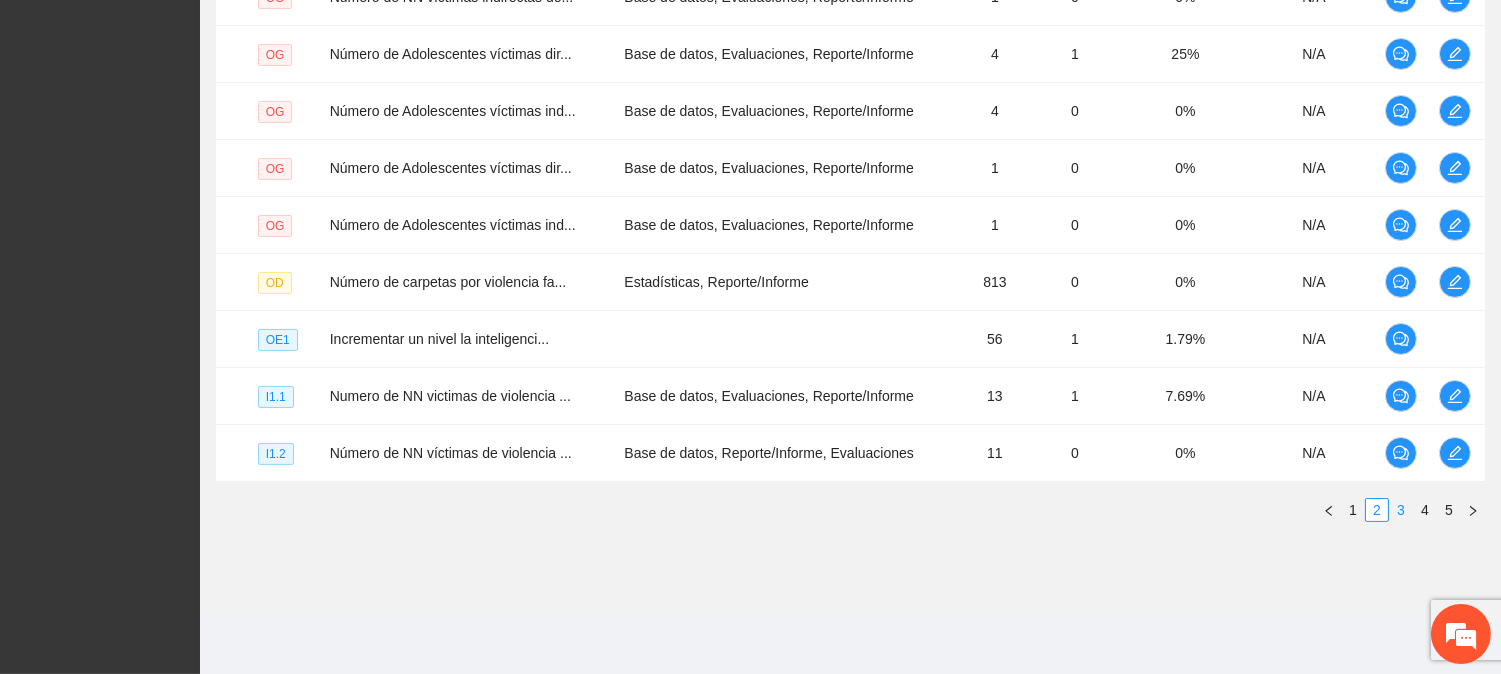 click on "3" at bounding box center [1401, 510] 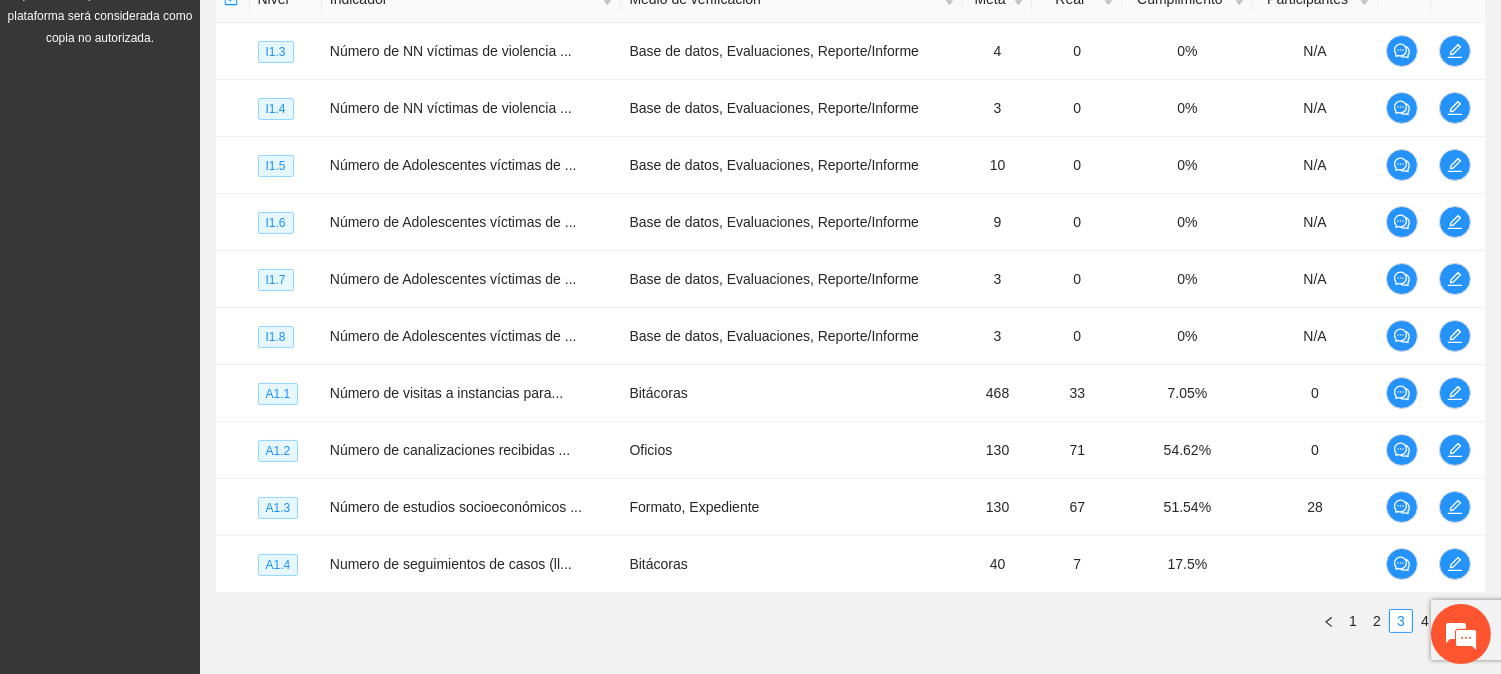 scroll, scrollTop: 633, scrollLeft: 0, axis: vertical 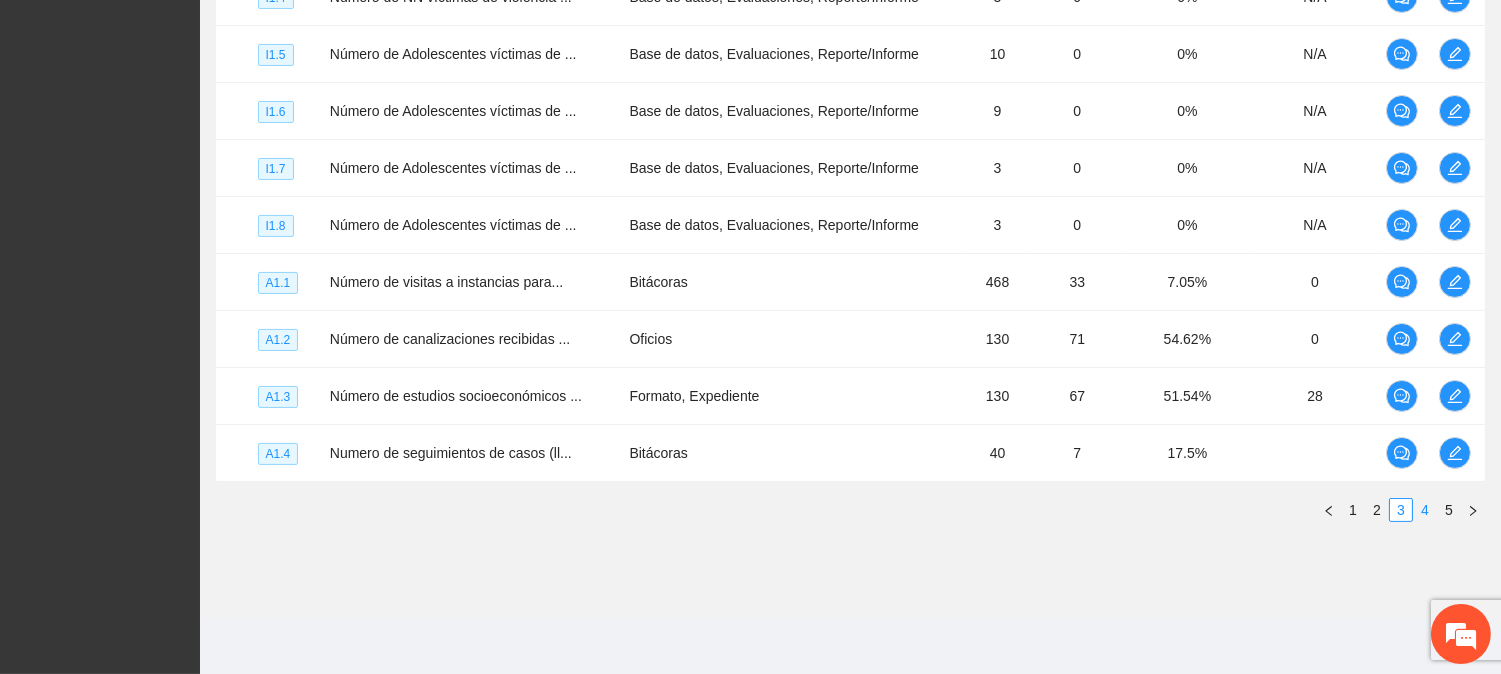 click on "4" at bounding box center (1425, 510) 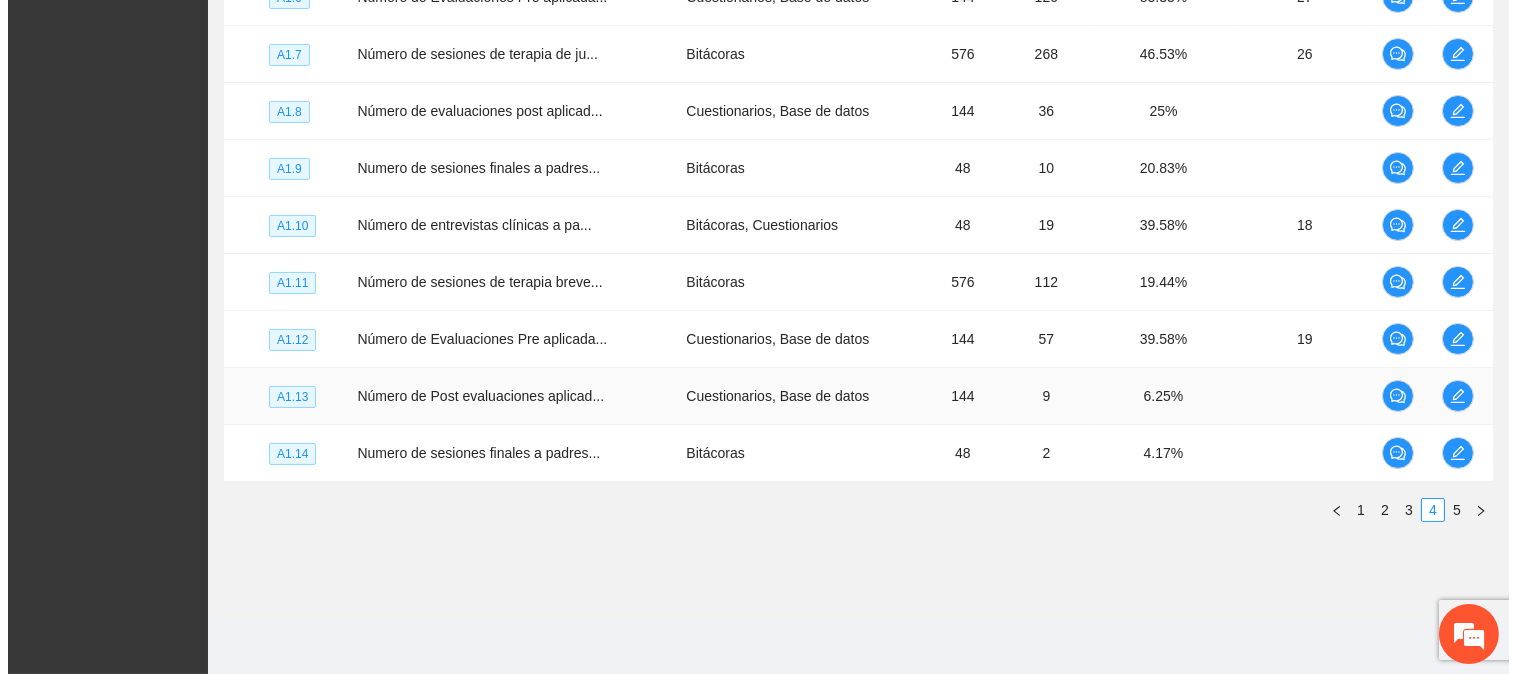 scroll, scrollTop: 522, scrollLeft: 0, axis: vertical 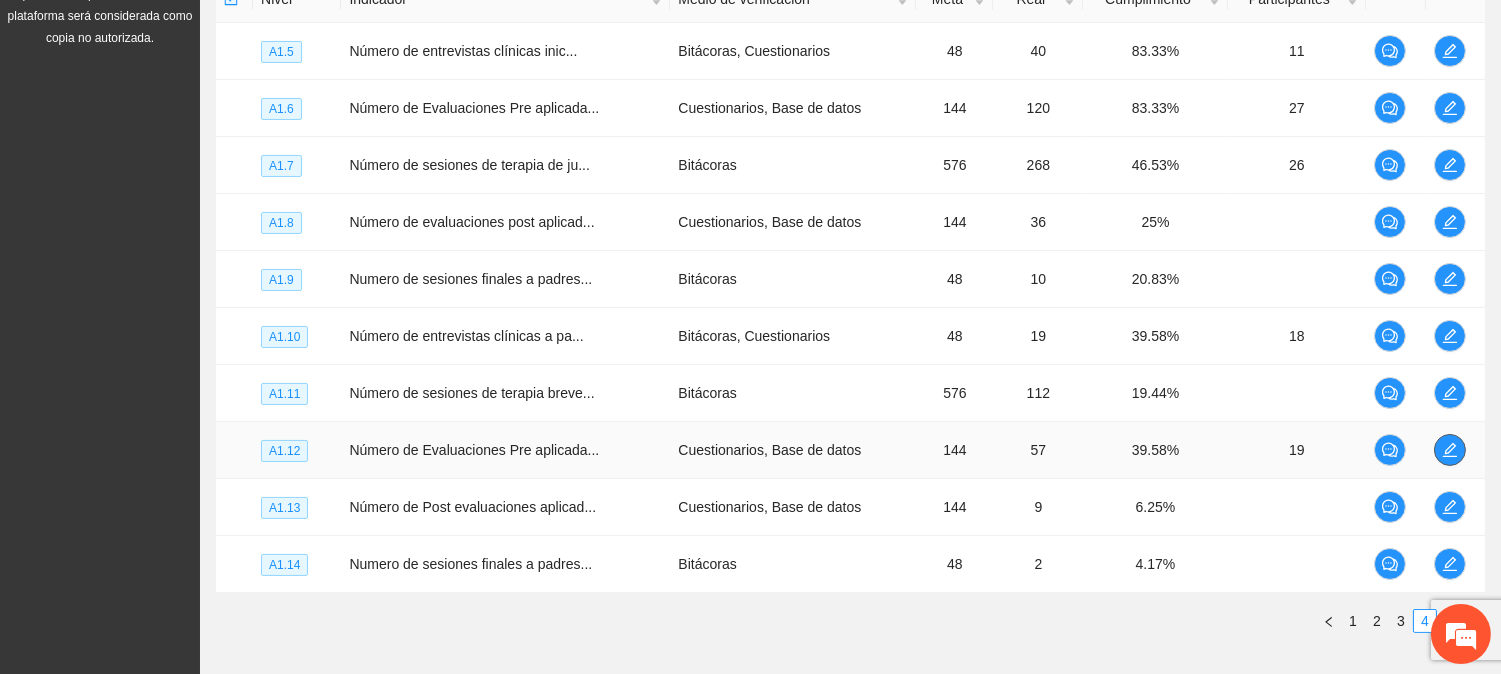 click 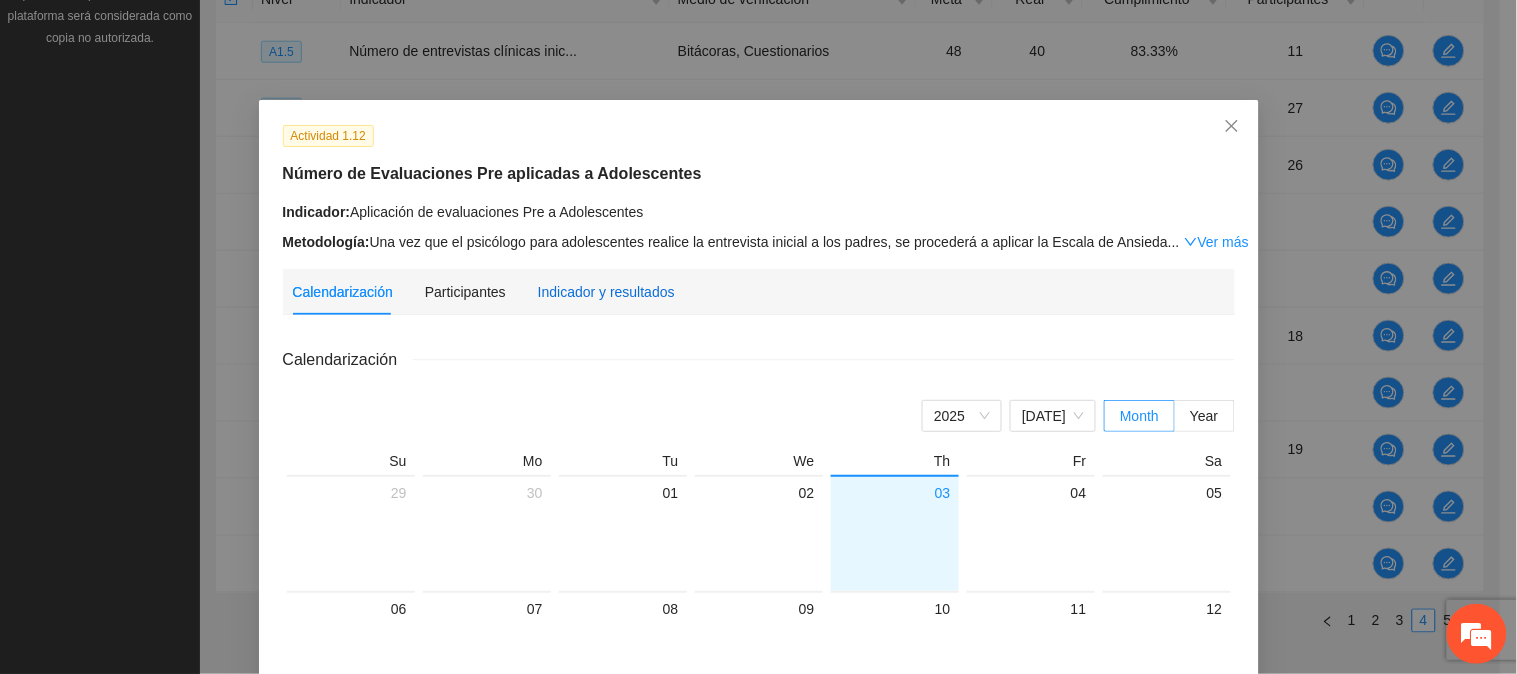 click on "Indicador y resultados" at bounding box center [606, 292] 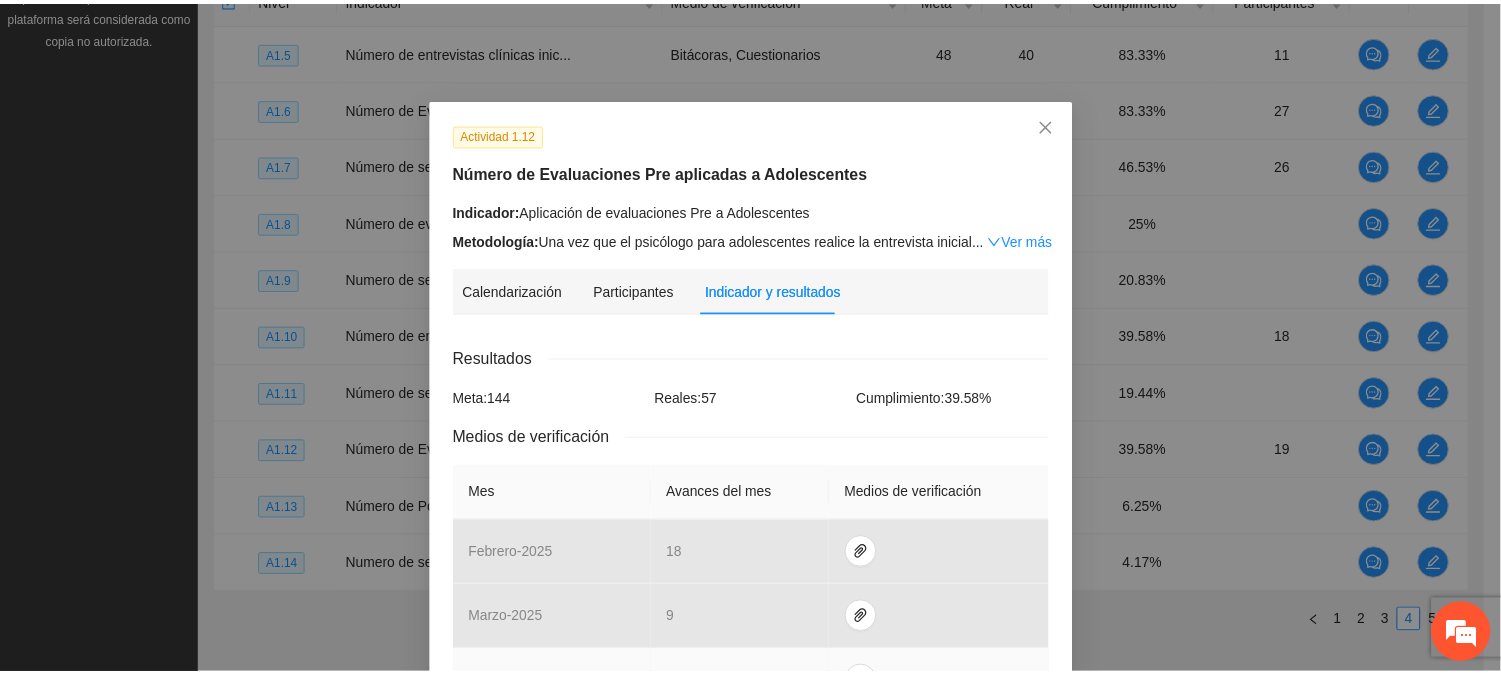 scroll, scrollTop: 0, scrollLeft: 0, axis: both 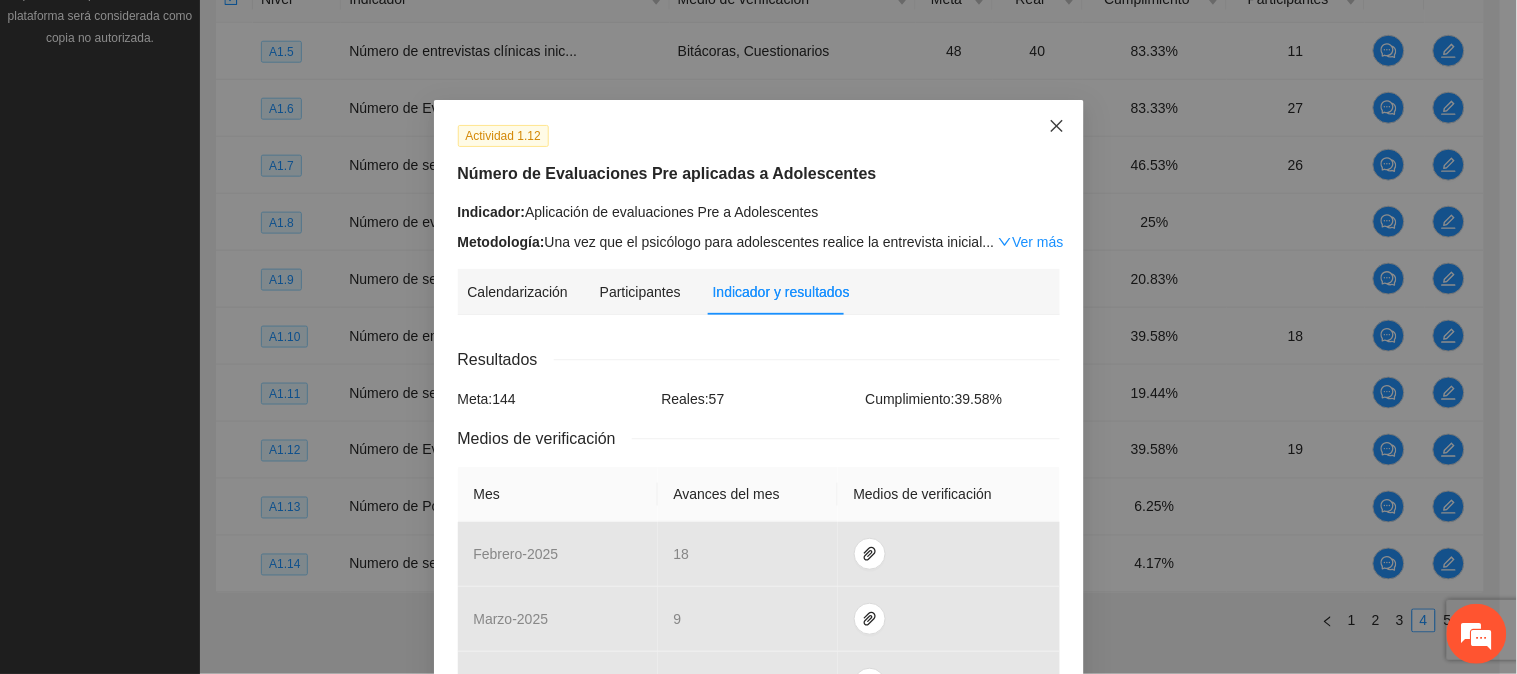 click 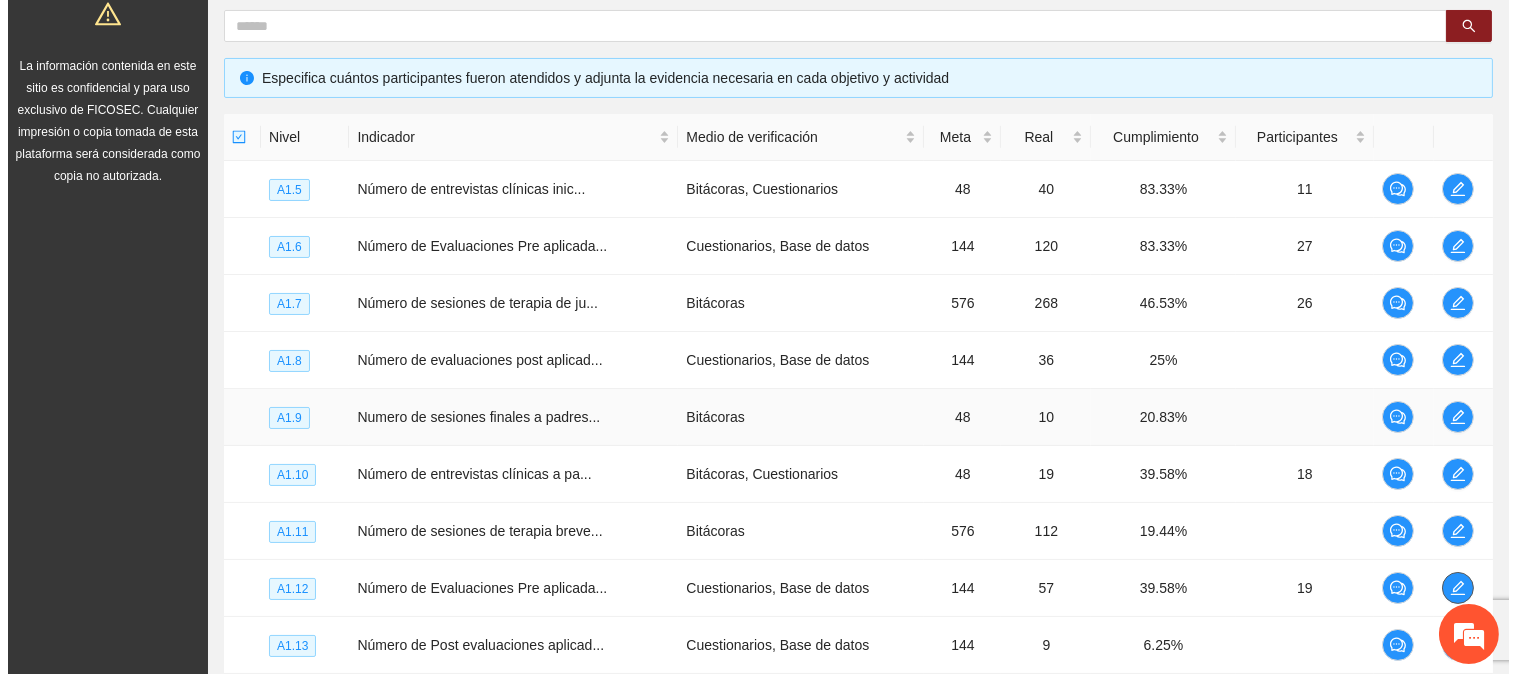 scroll, scrollTop: 522, scrollLeft: 0, axis: vertical 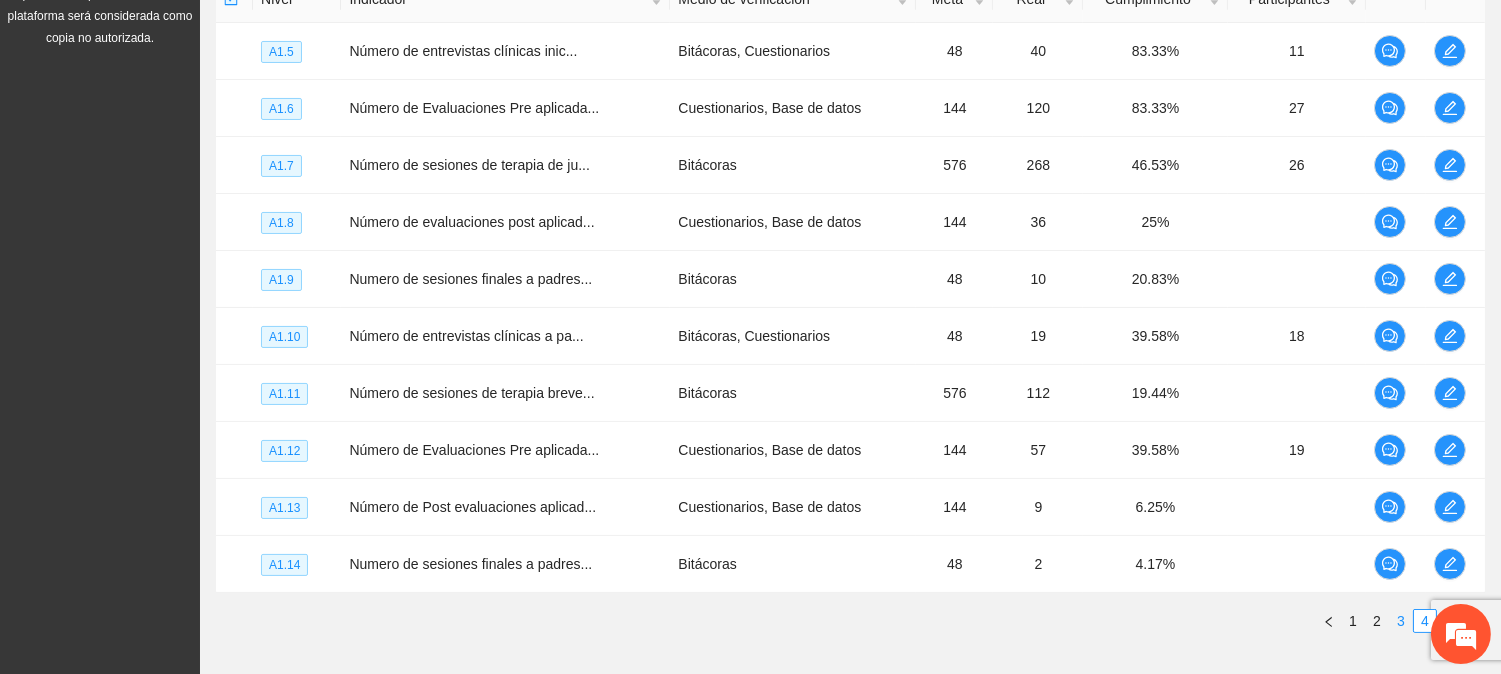 click on "3" at bounding box center (1401, 621) 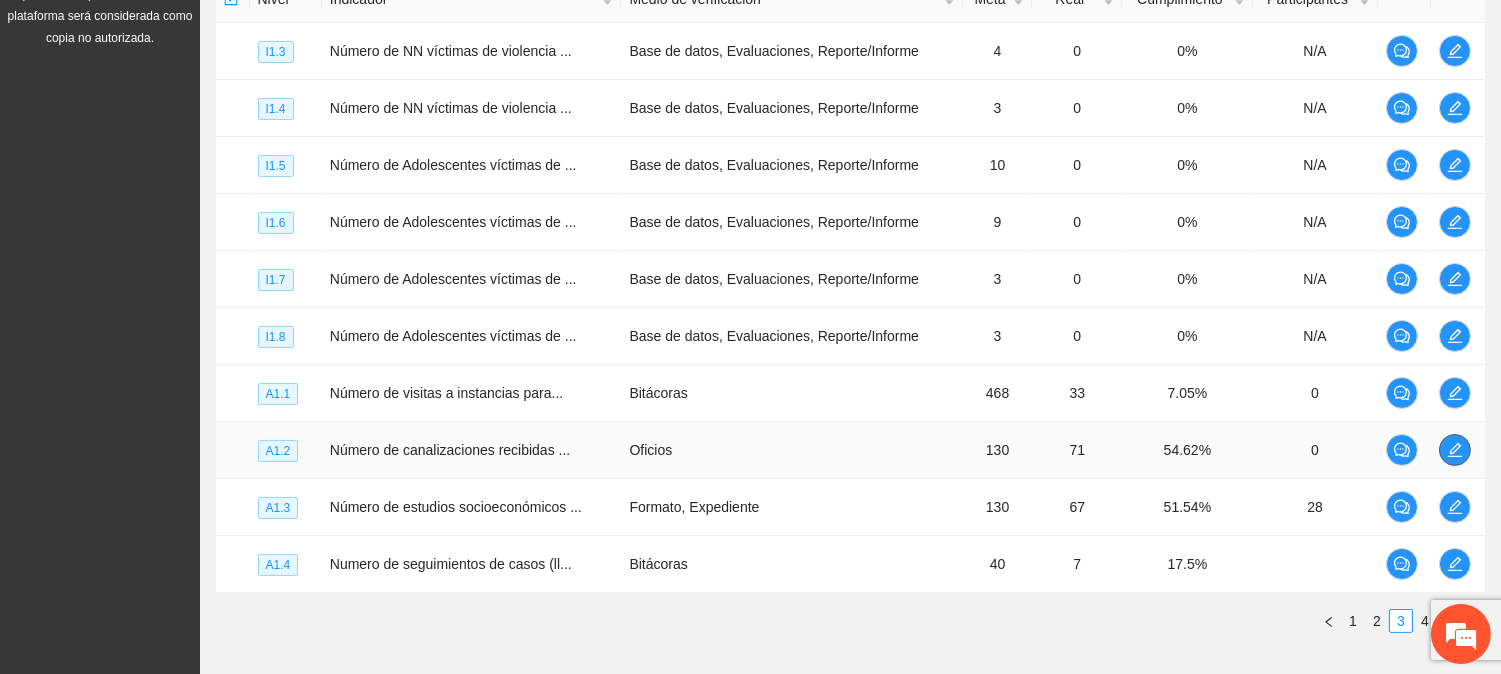 click 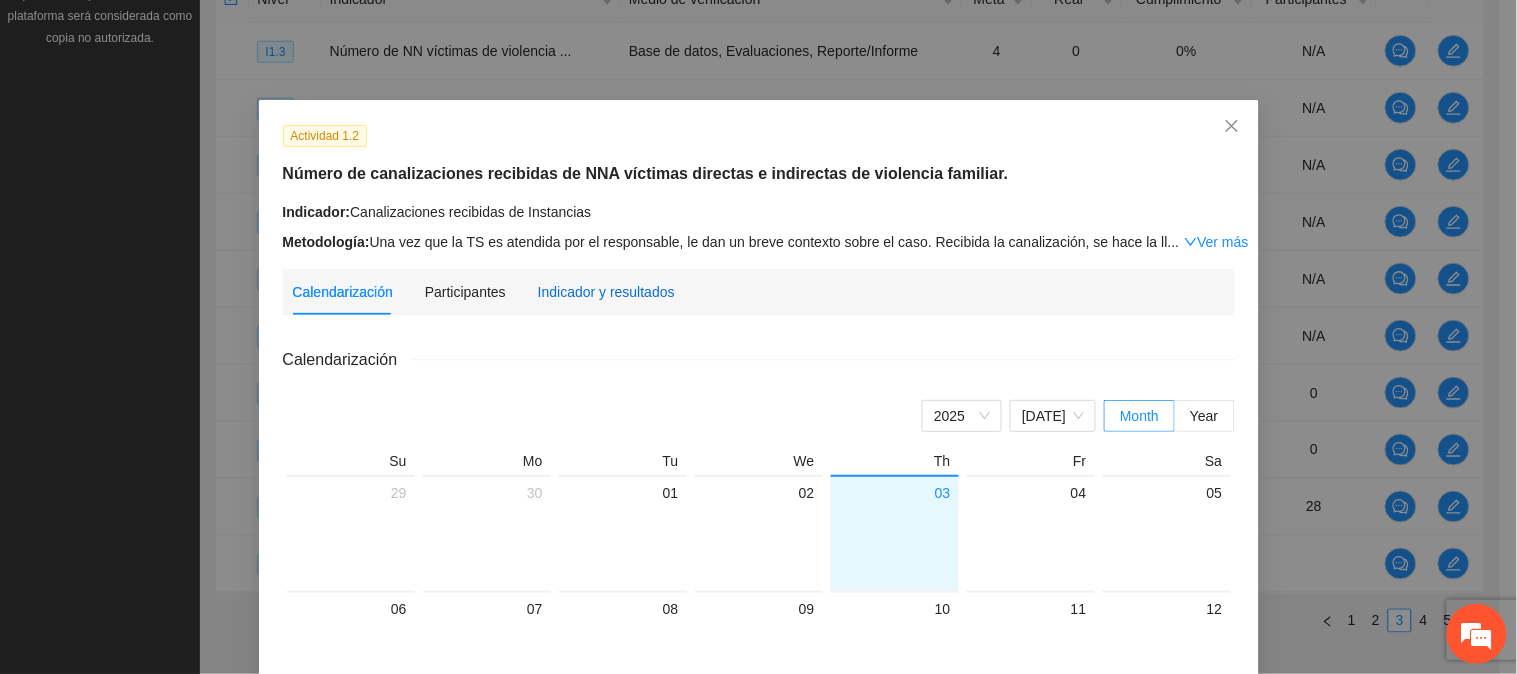 click on "Indicador y resultados" at bounding box center [606, 292] 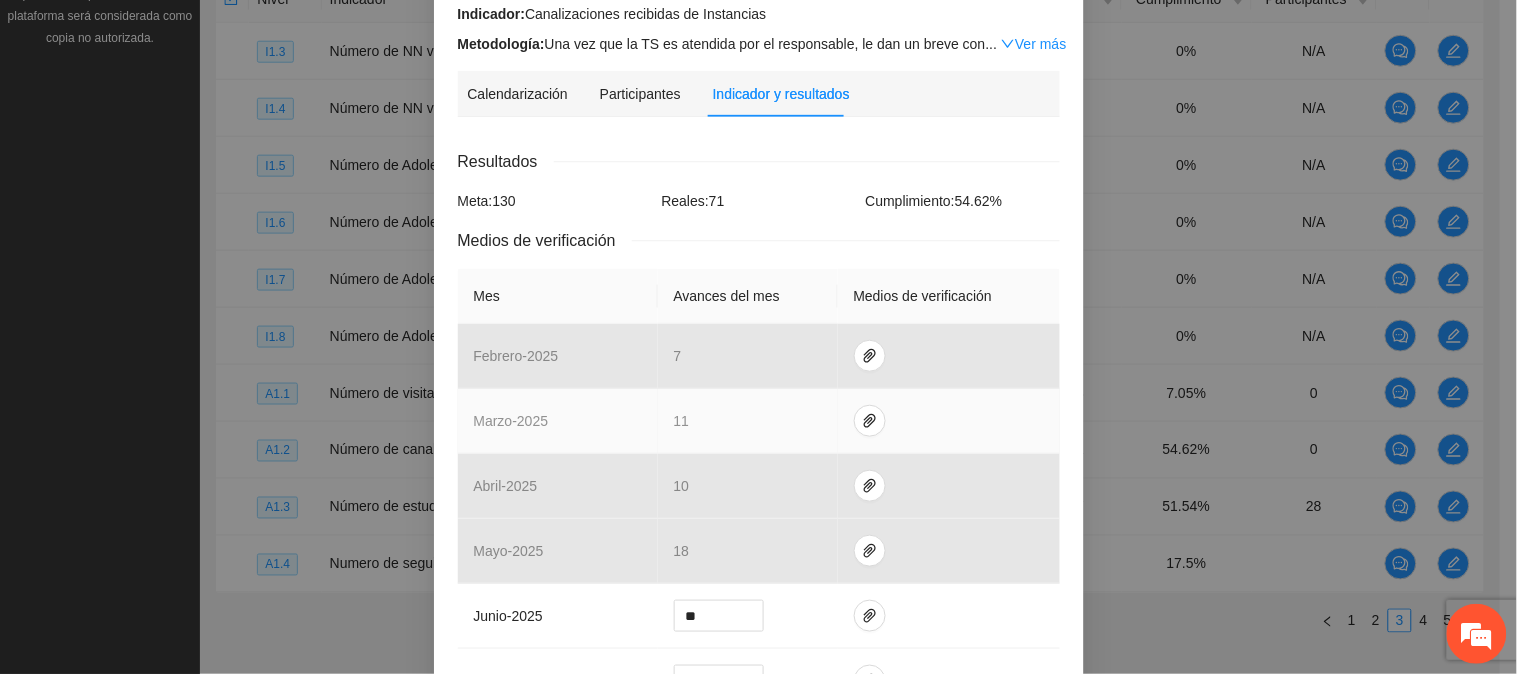scroll, scrollTop: 444, scrollLeft: 0, axis: vertical 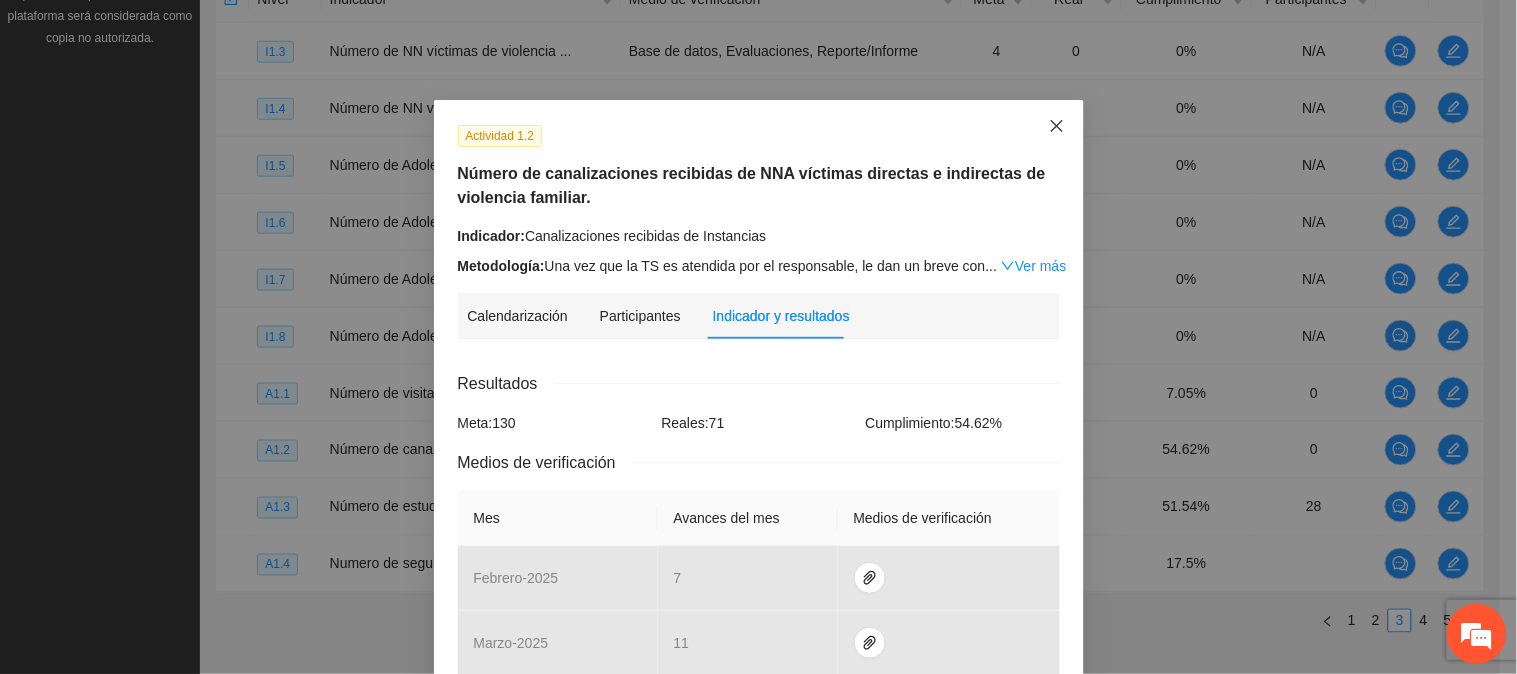 click 